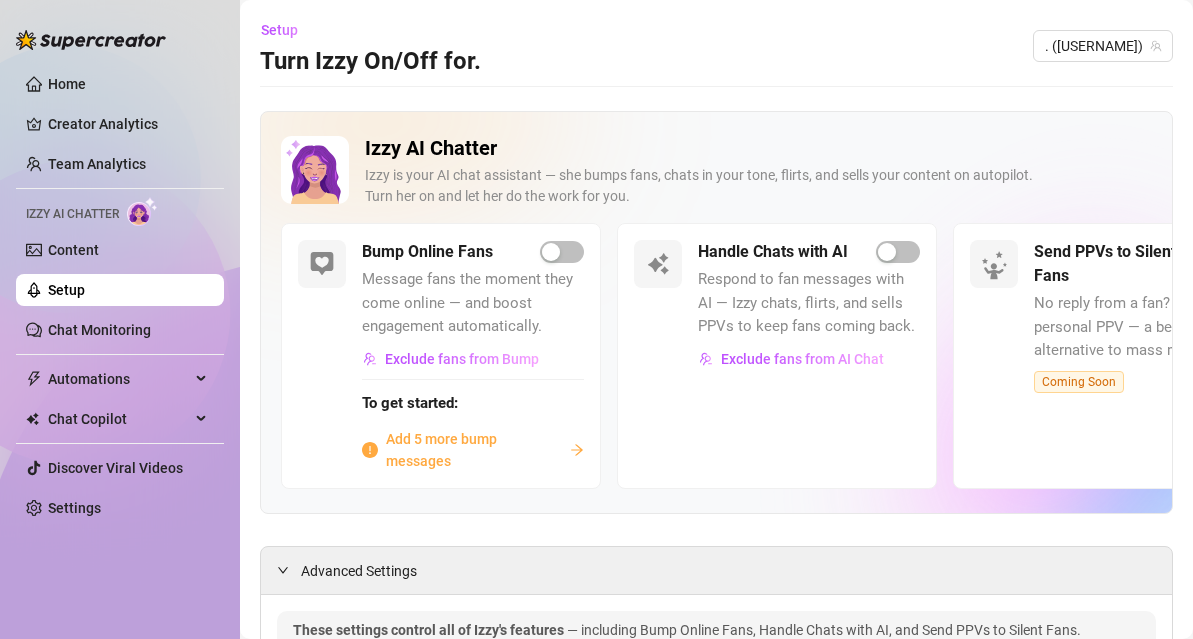 scroll, scrollTop: 0, scrollLeft: 0, axis: both 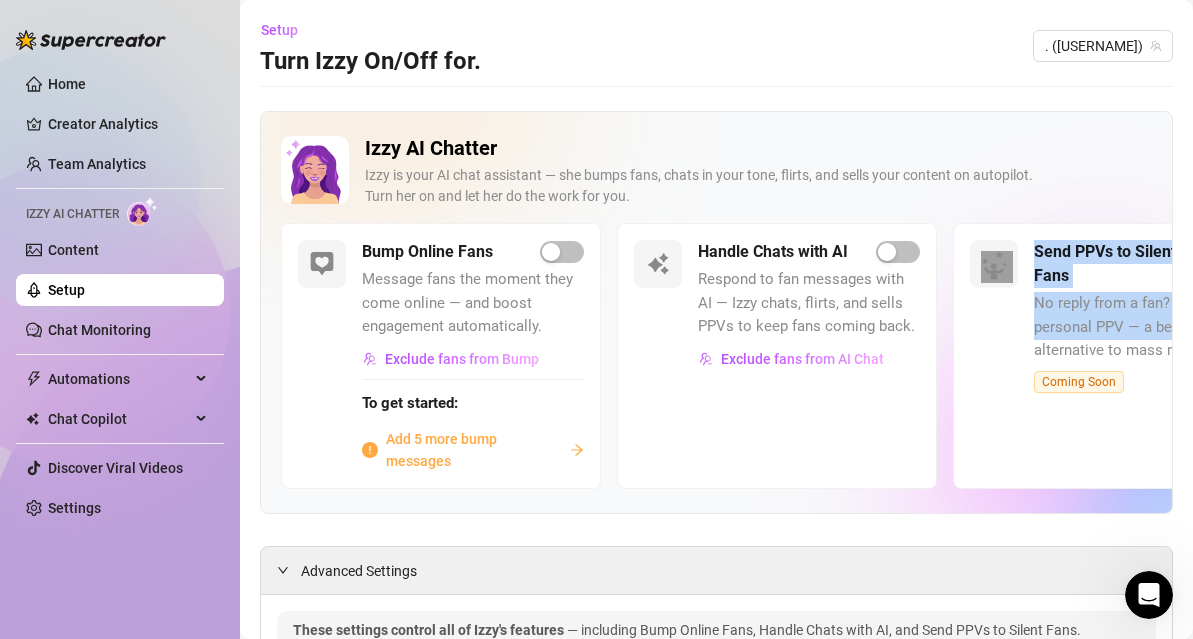 drag, startPoint x: 994, startPoint y: 339, endPoint x: 879, endPoint y: 343, distance: 115.06954 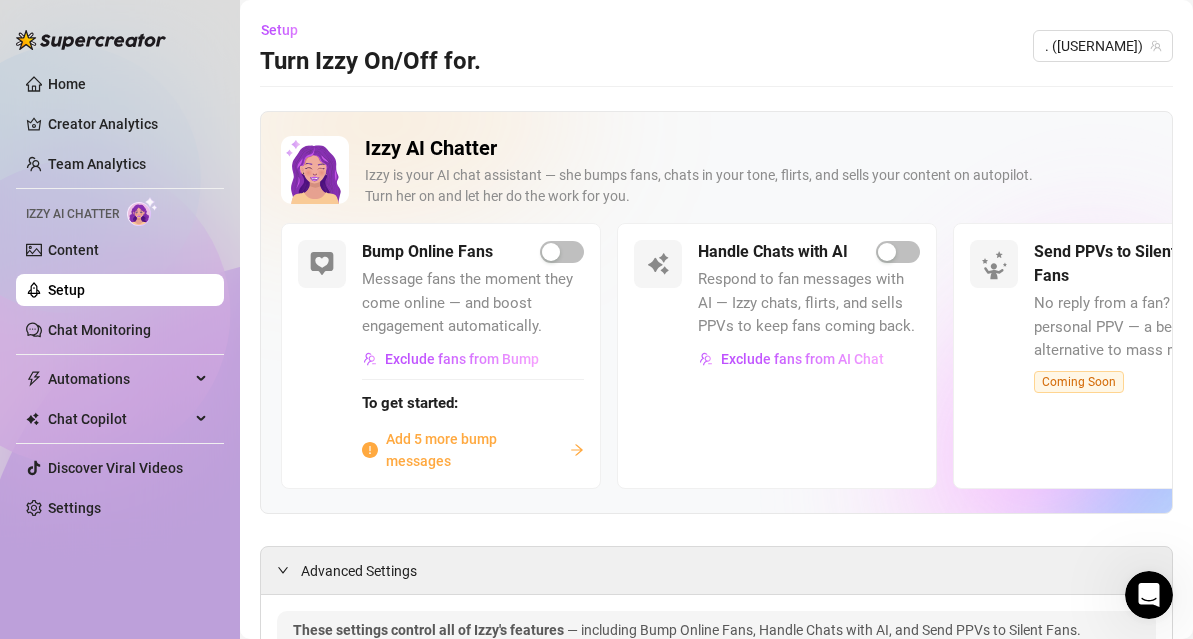 click on "Send PPVs to Silent Fans No reply from a fan? Try a smart, personal PPV — a better alternative to mass messages. Coming Soon" at bounding box center (1113, 355) 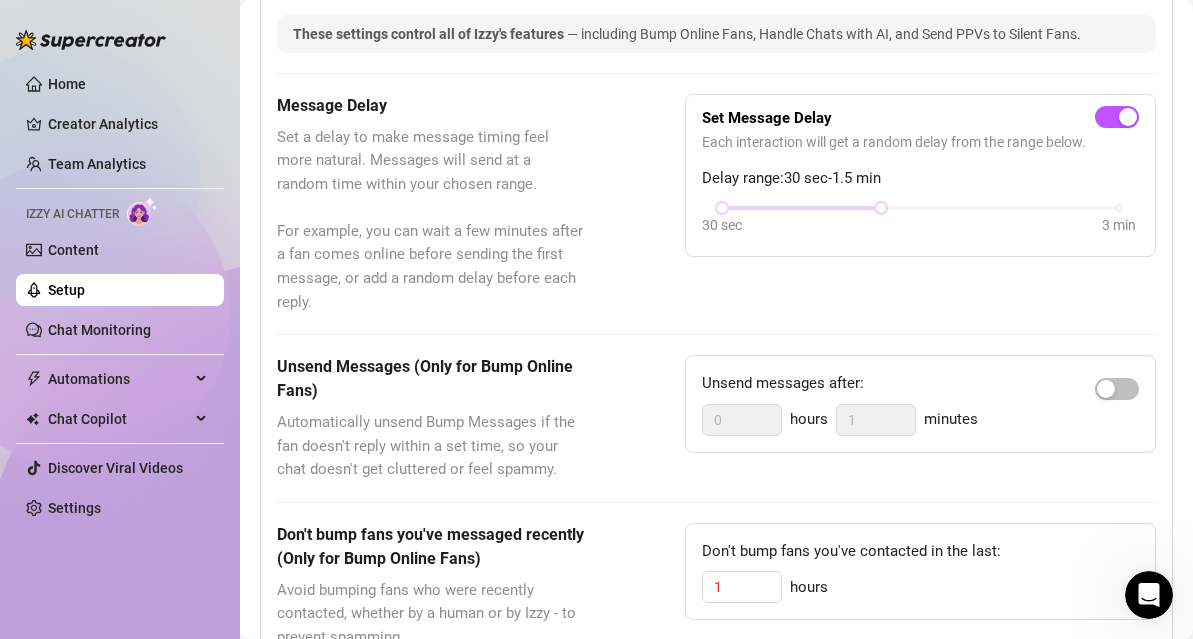 scroll, scrollTop: 603, scrollLeft: 0, axis: vertical 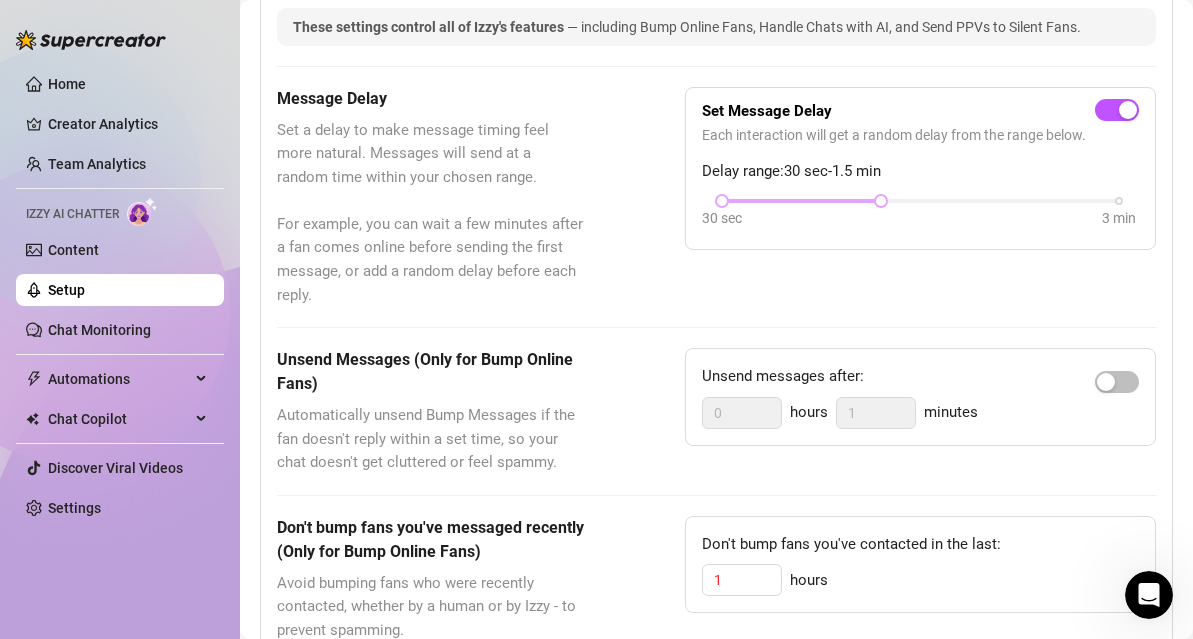 click at bounding box center [801, 201] 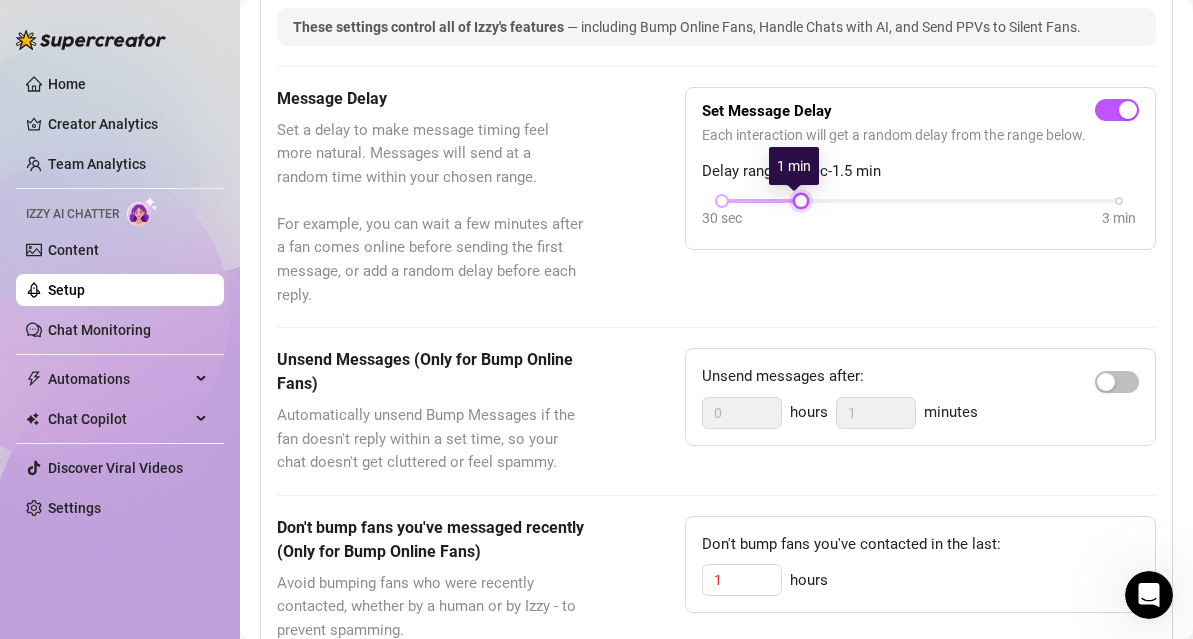 drag, startPoint x: 875, startPoint y: 196, endPoint x: 794, endPoint y: 204, distance: 81.394104 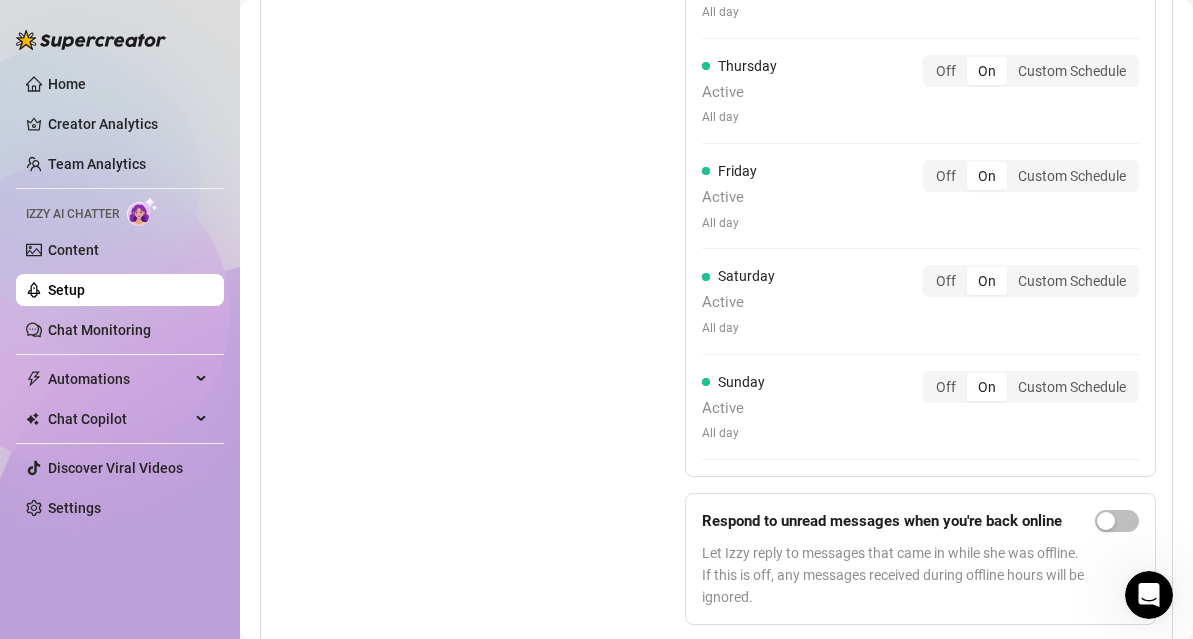 scroll, scrollTop: 1644, scrollLeft: 0, axis: vertical 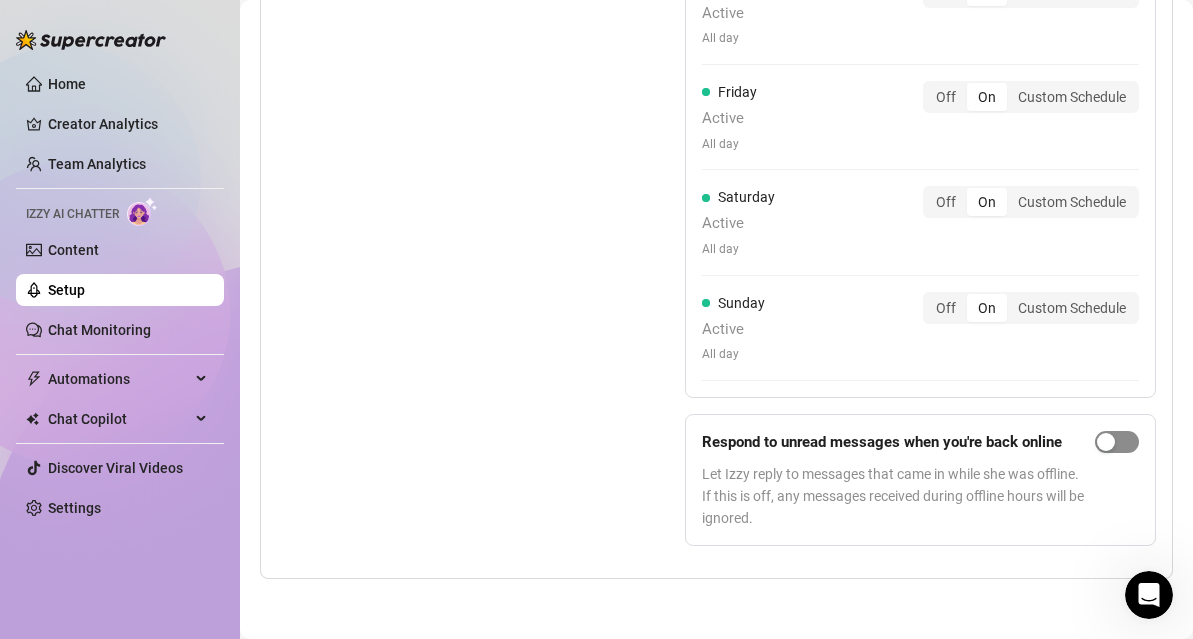 click at bounding box center [1106, 442] 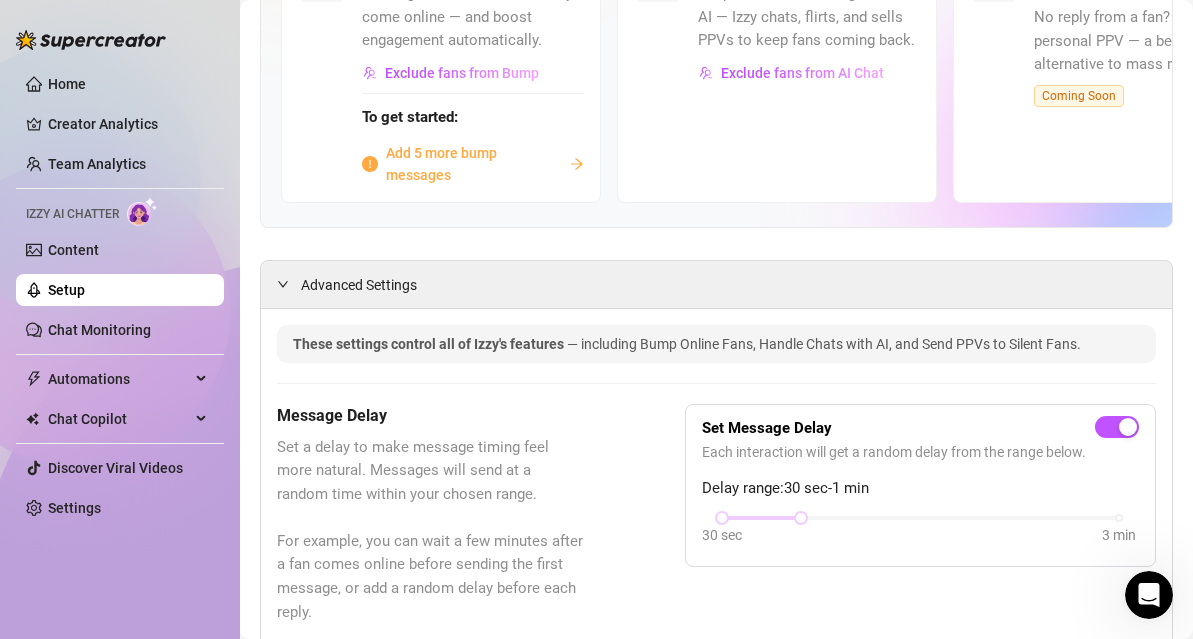 scroll, scrollTop: 114, scrollLeft: 0, axis: vertical 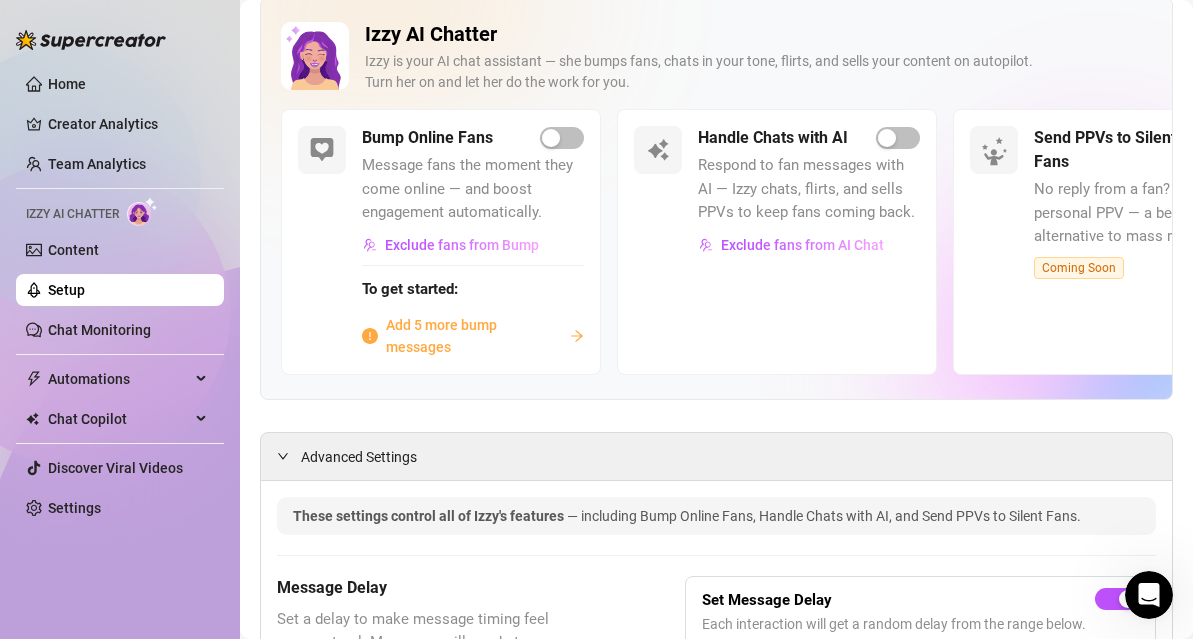 click on "Add 5 more bump messages" at bounding box center [474, 336] 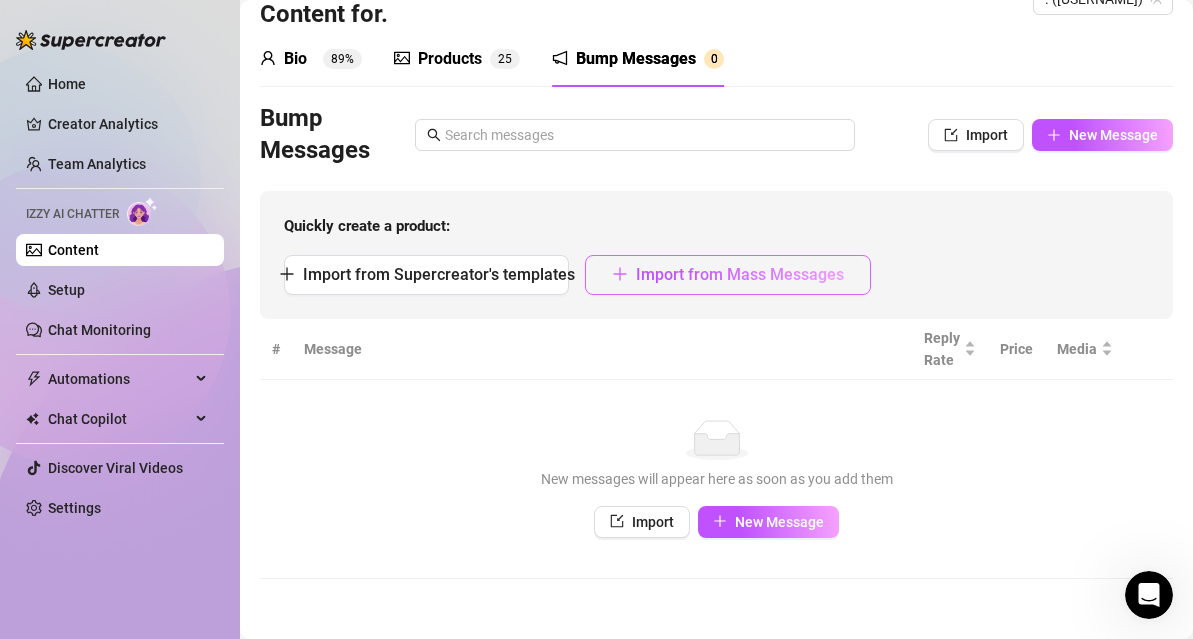 scroll, scrollTop: 46, scrollLeft: 0, axis: vertical 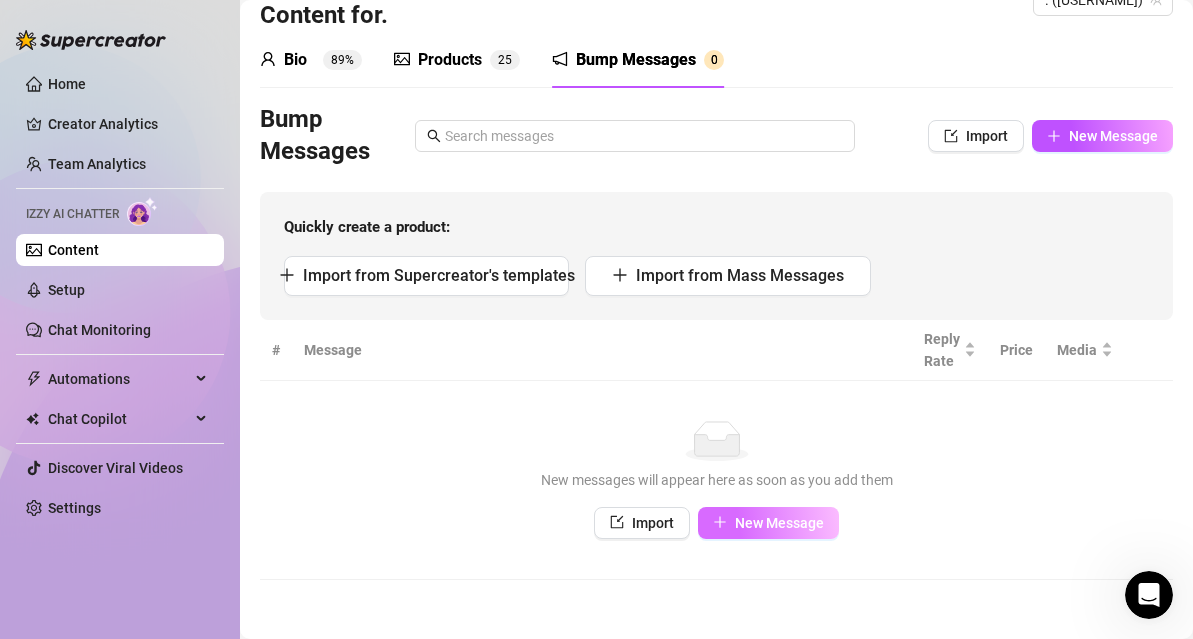 click on "New Message" at bounding box center (779, 523) 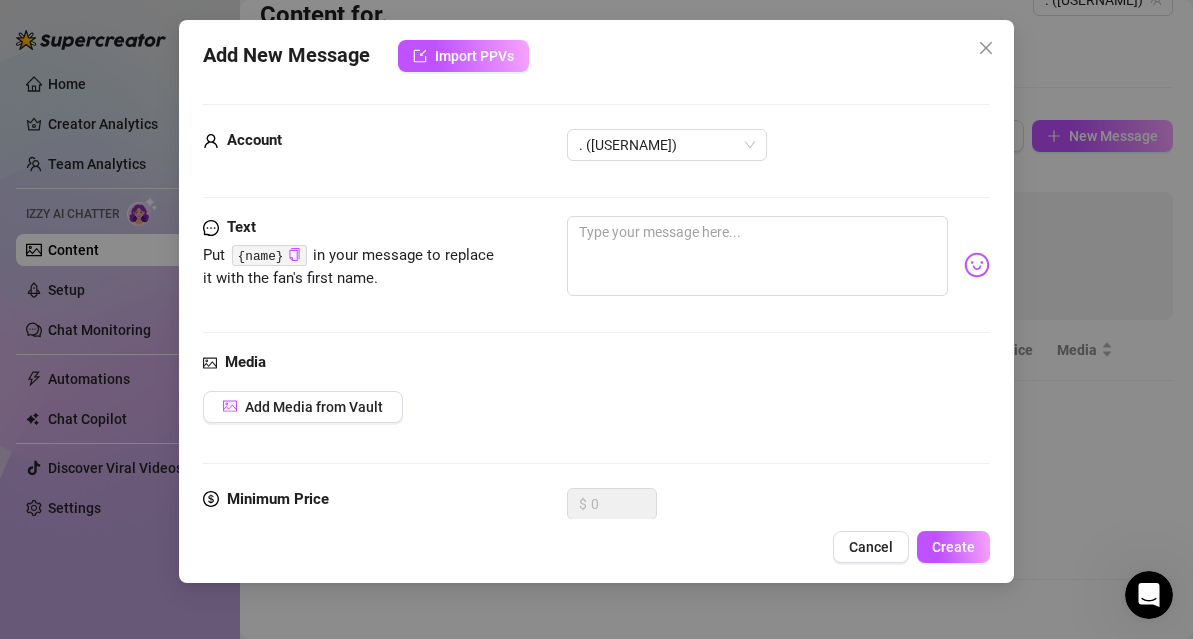 click on "Cancel" at bounding box center [871, 547] 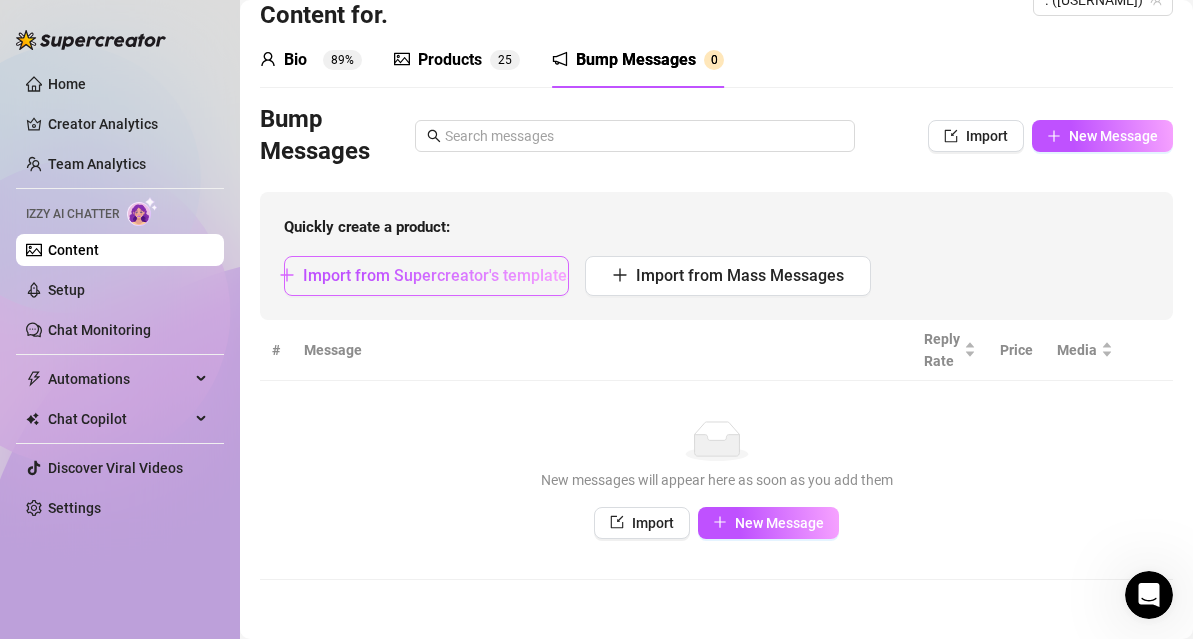click on "Import from Supercreator's templates" at bounding box center [439, 275] 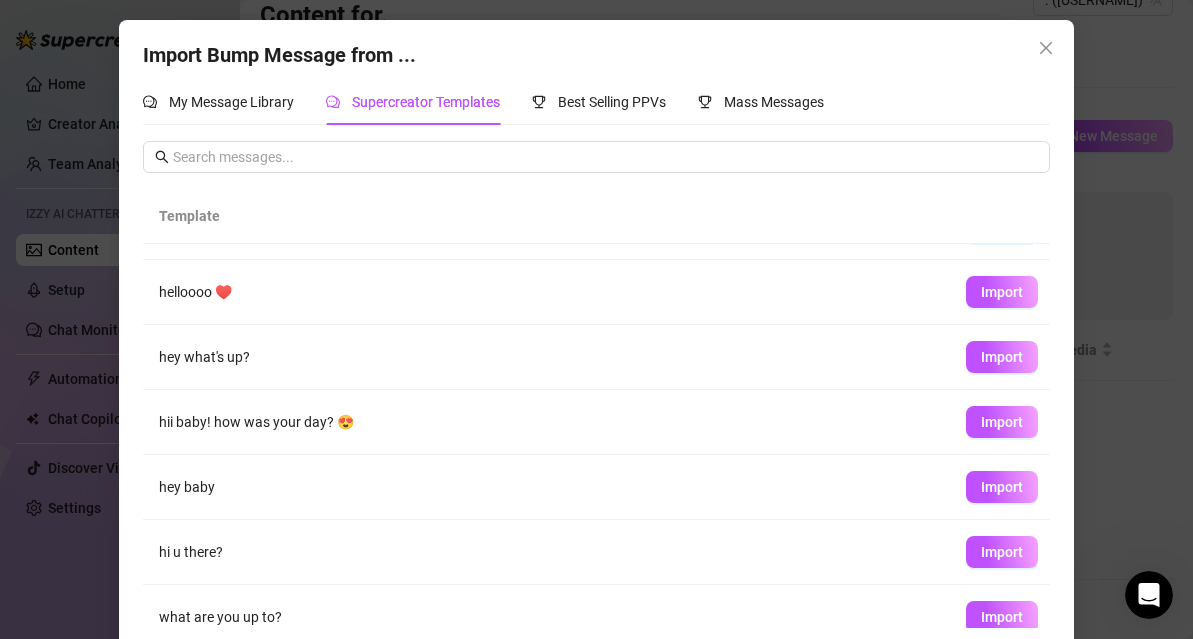 scroll, scrollTop: 0, scrollLeft: 0, axis: both 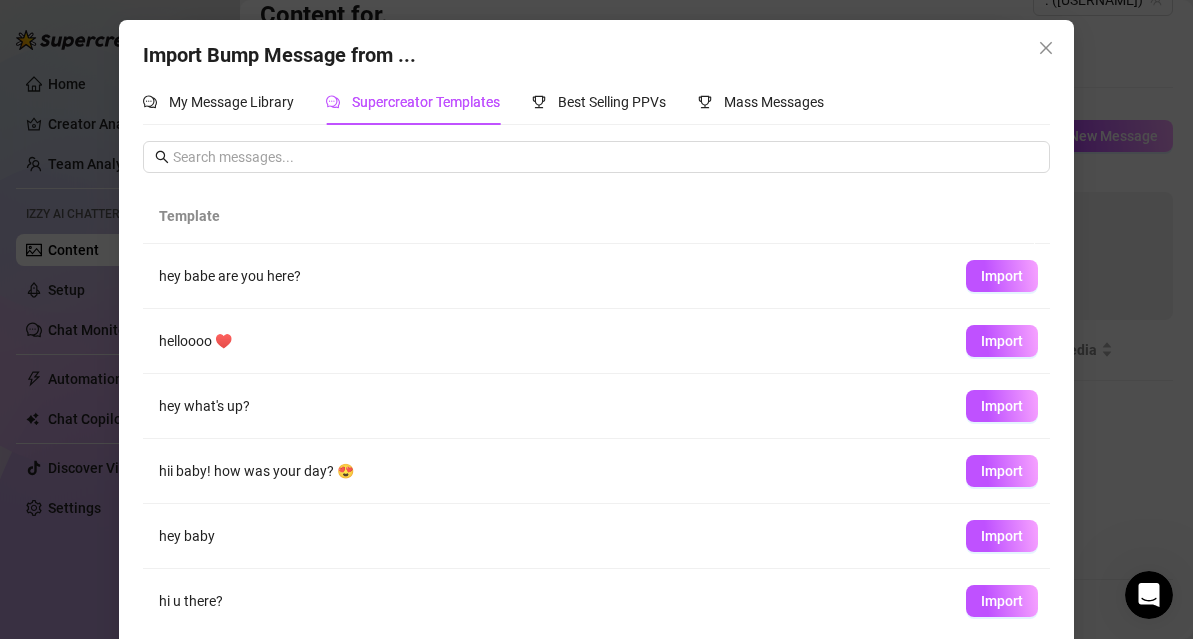 click on "Import" at bounding box center (1002, 276) 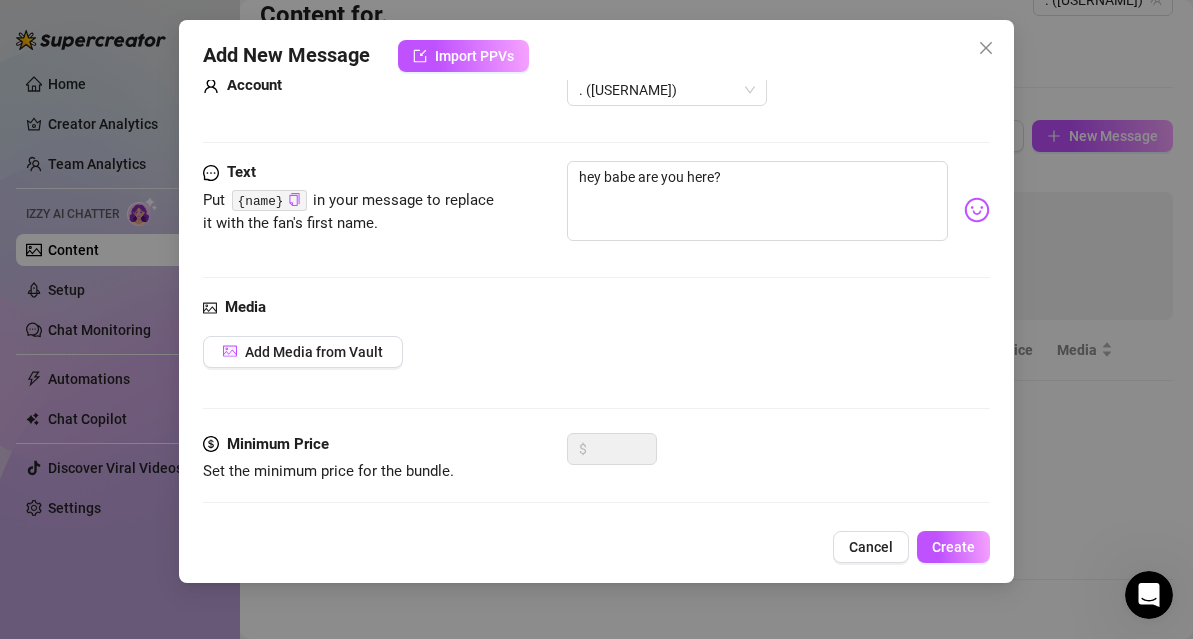 scroll, scrollTop: 56, scrollLeft: 0, axis: vertical 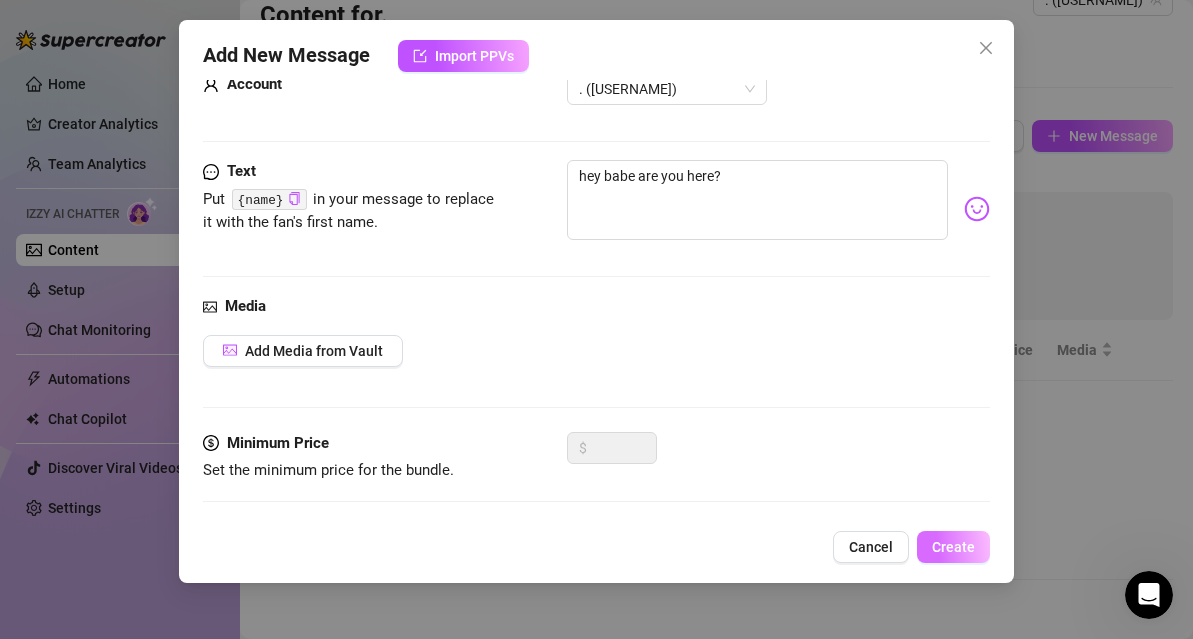 click on "Create" at bounding box center (953, 547) 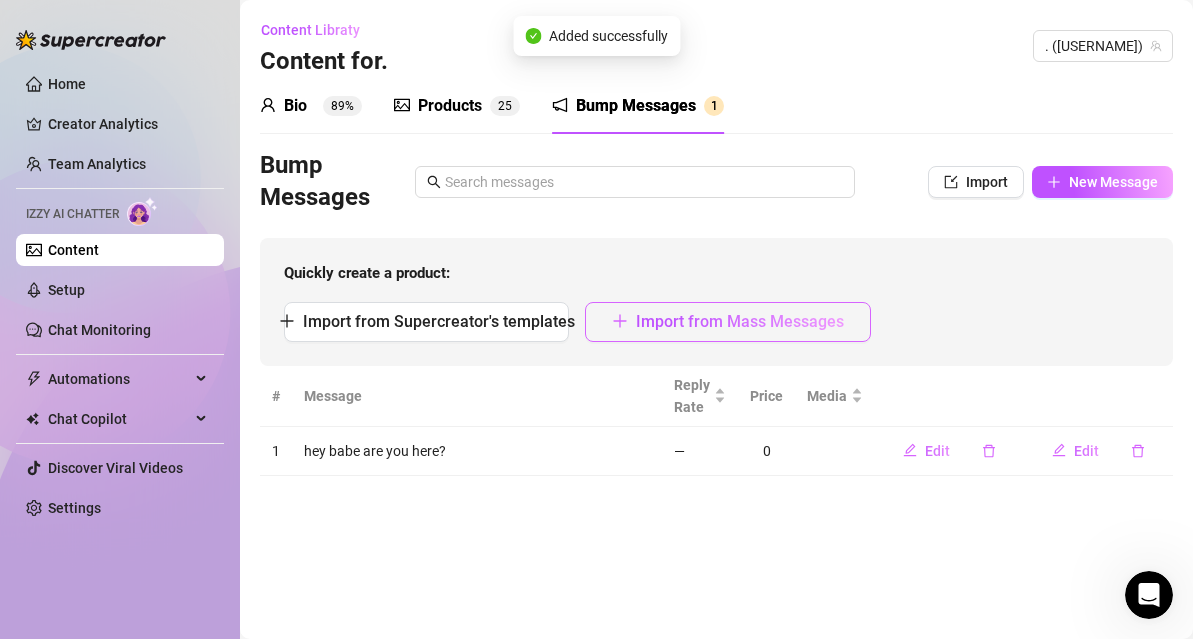 scroll, scrollTop: 0, scrollLeft: 0, axis: both 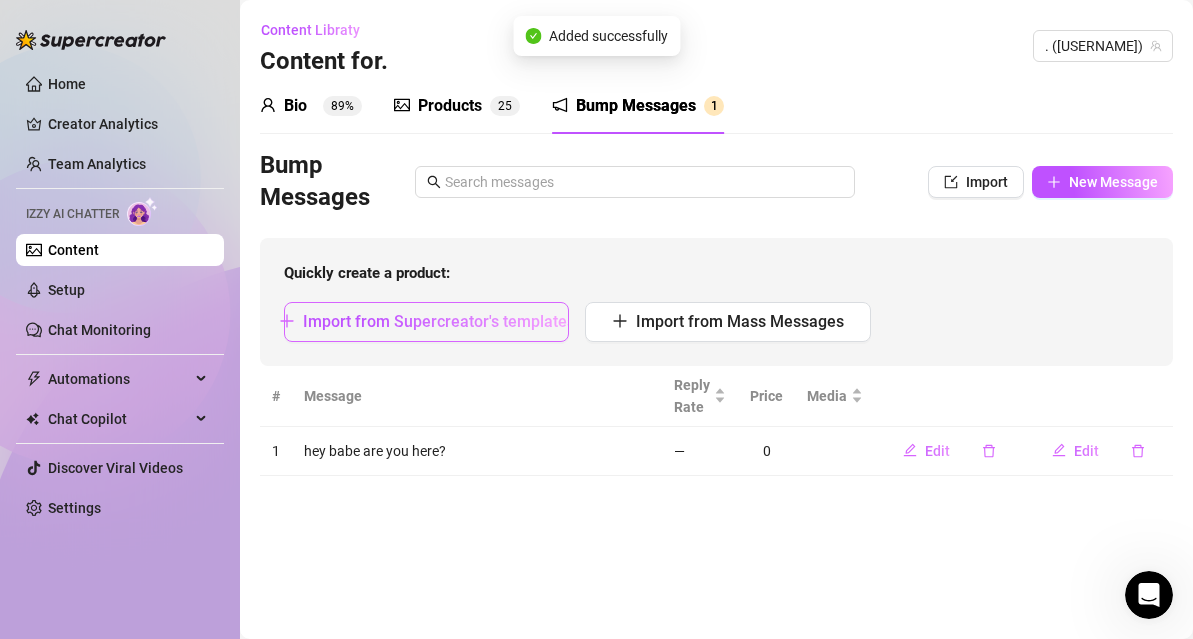 click on "Import from Supercreator's templates" at bounding box center [439, 321] 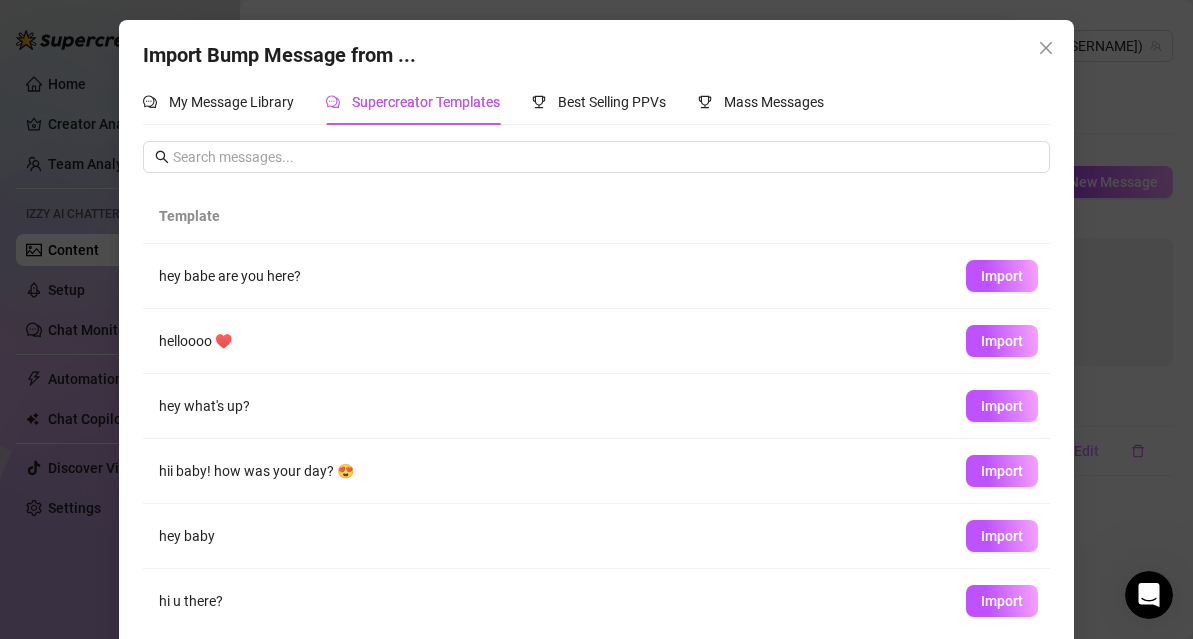 scroll, scrollTop: 266, scrollLeft: 0, axis: vertical 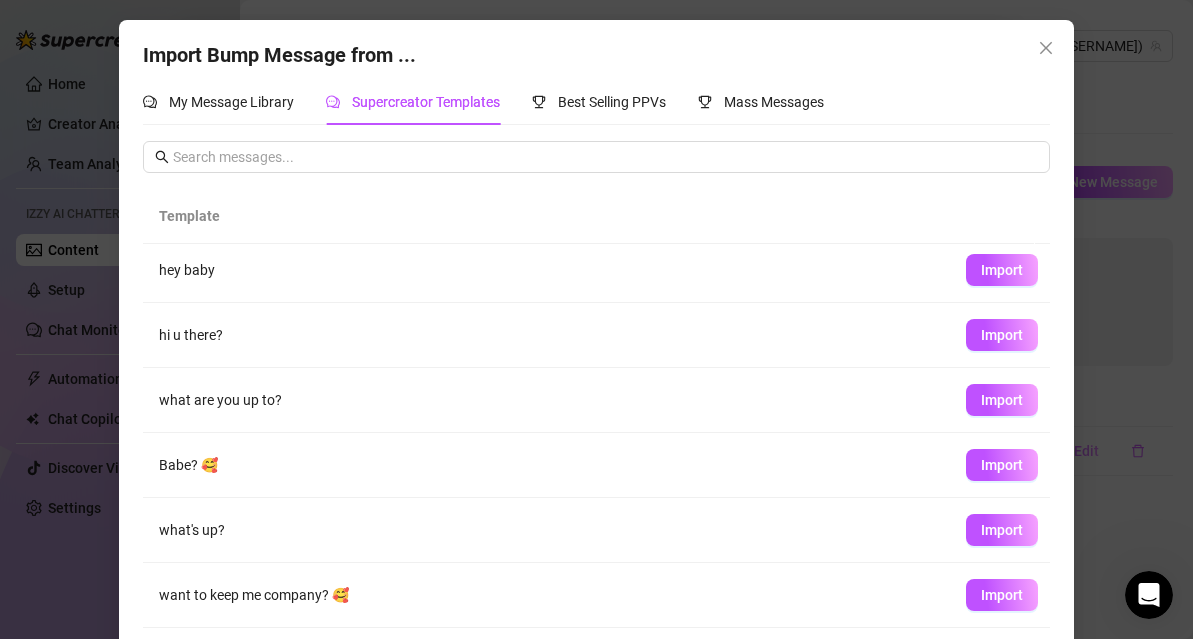 click on "Import" at bounding box center [1002, 465] 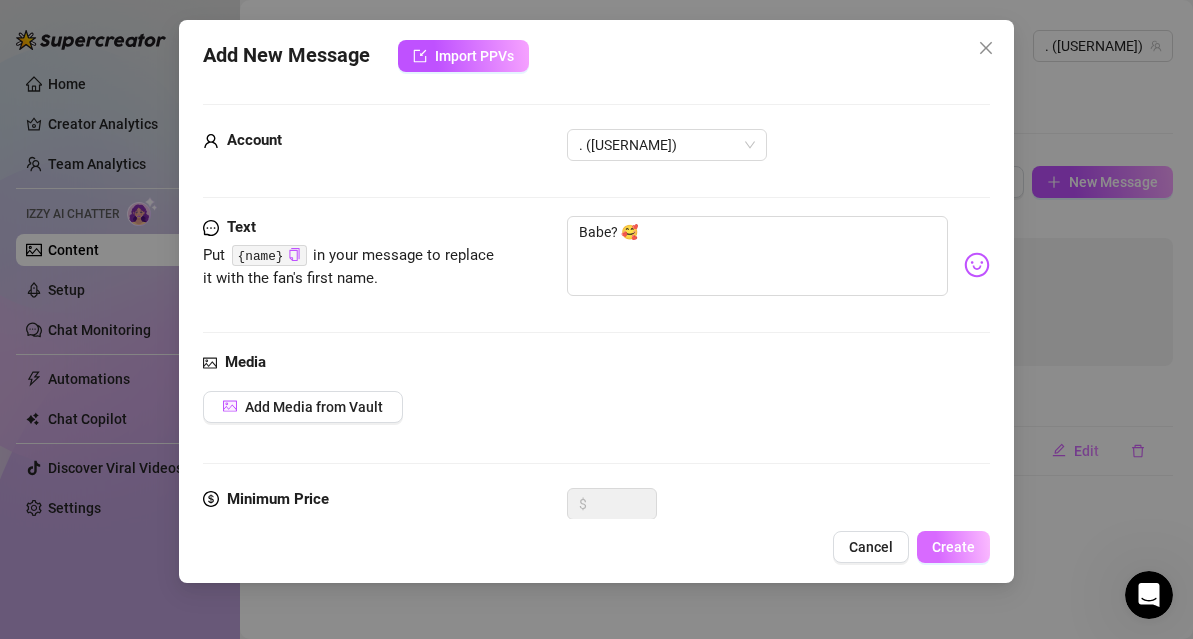 click on "Create" at bounding box center (953, 547) 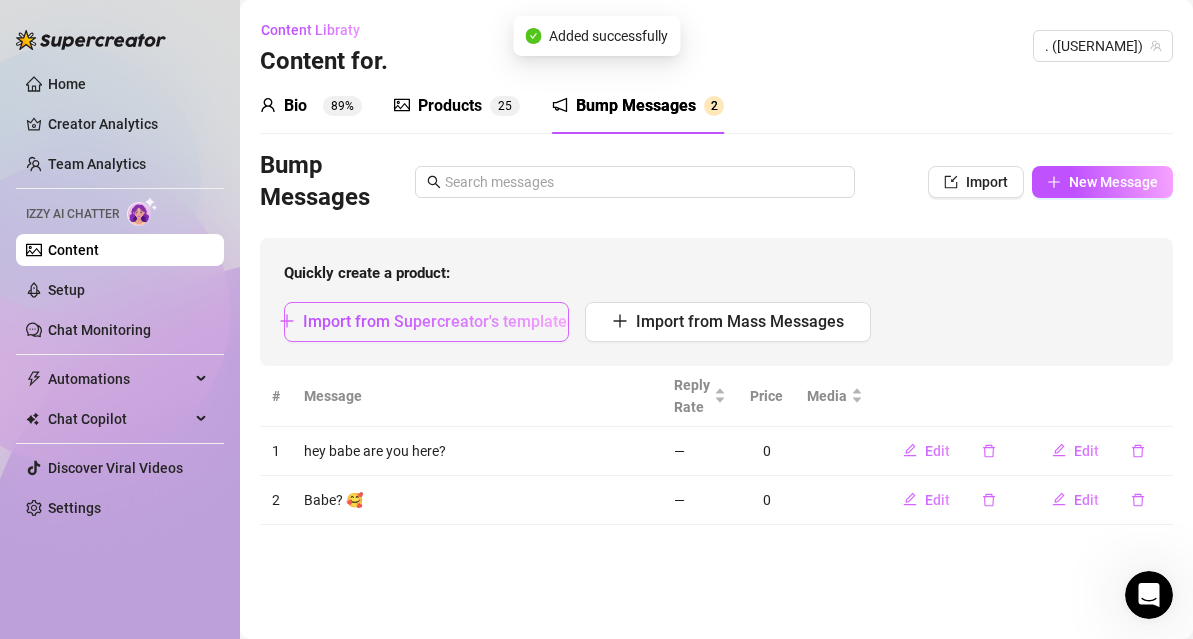 click on "Import from Supercreator's templates" at bounding box center (426, 322) 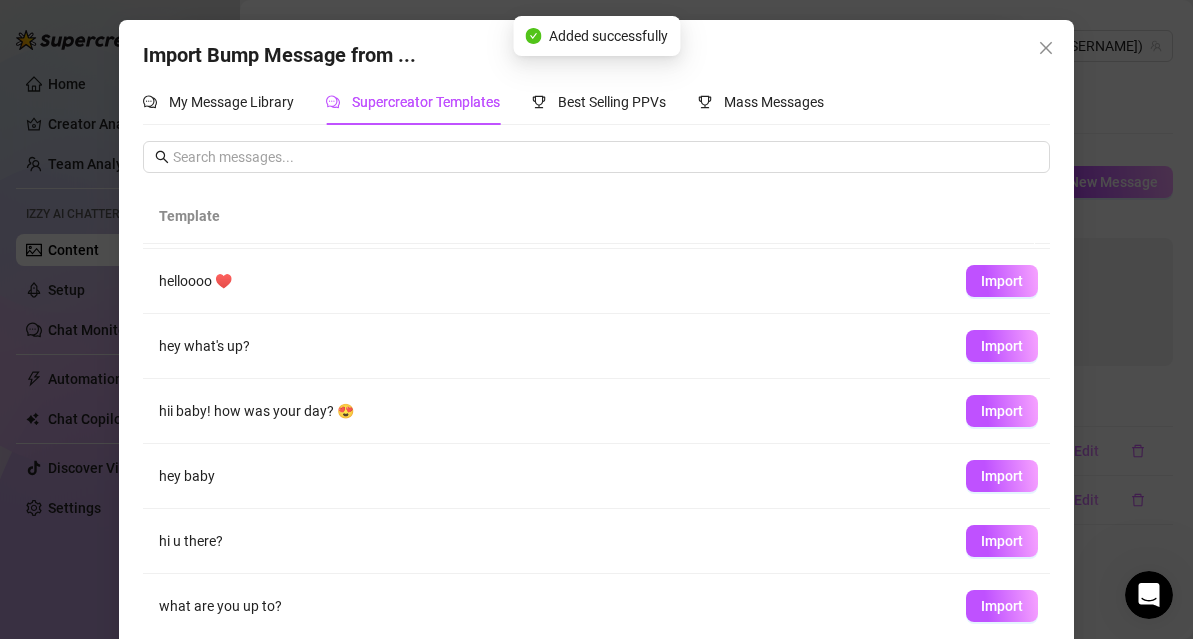 scroll, scrollTop: 266, scrollLeft: 0, axis: vertical 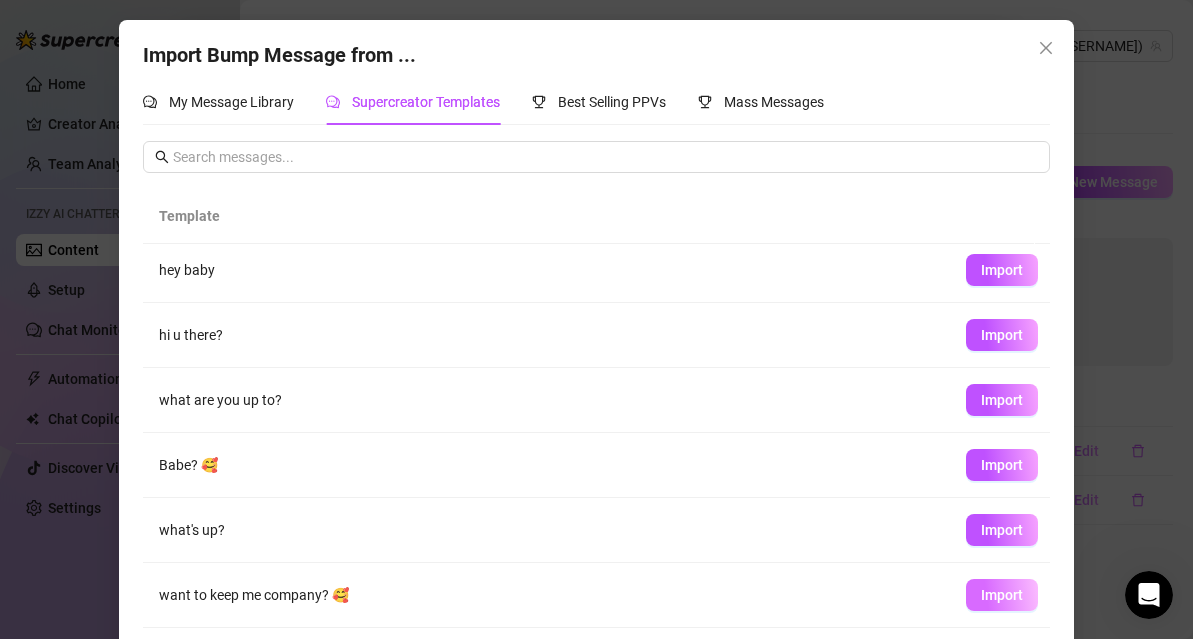 click on "Import" at bounding box center (1002, 595) 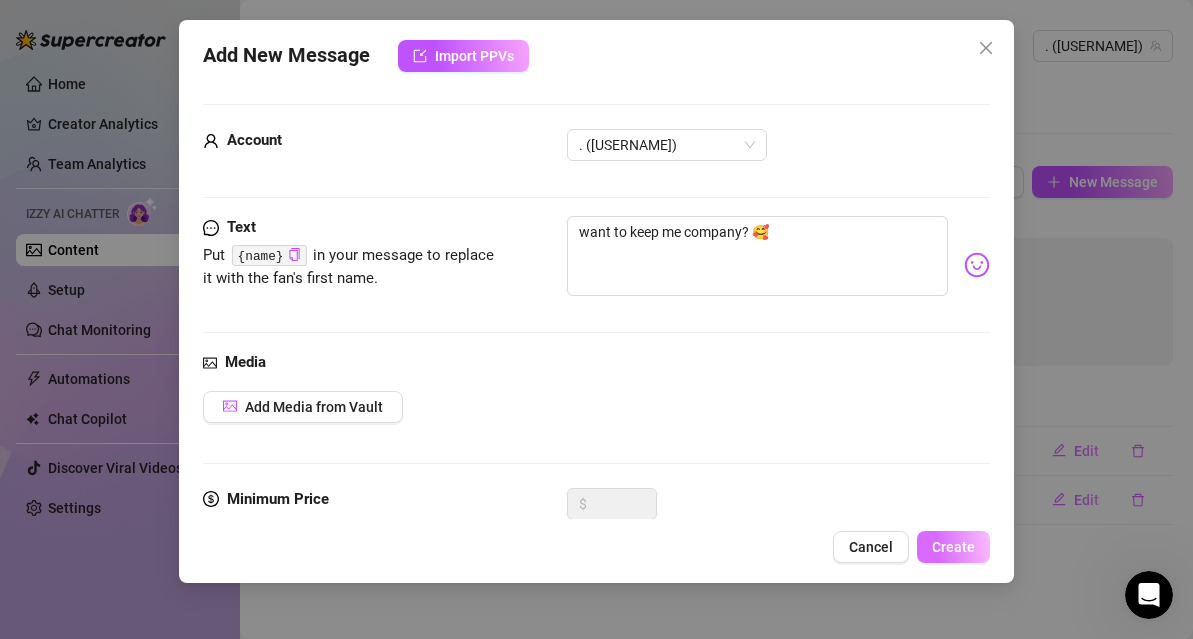 click on "Create" at bounding box center (953, 547) 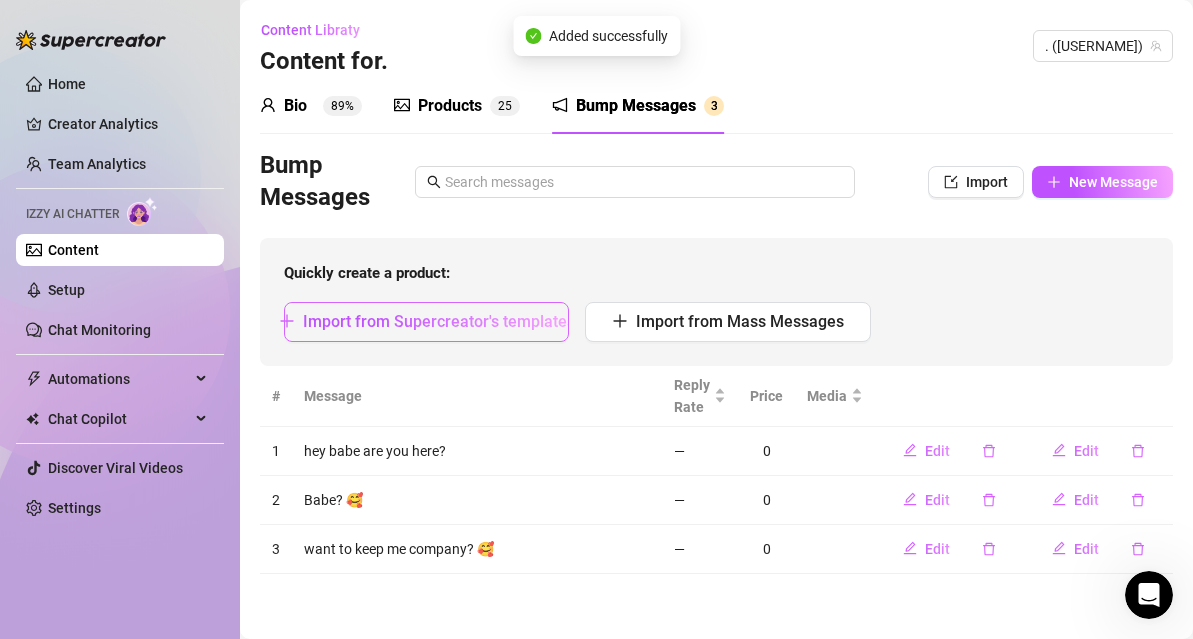 click on "Import from Supercreator's templates" at bounding box center (426, 322) 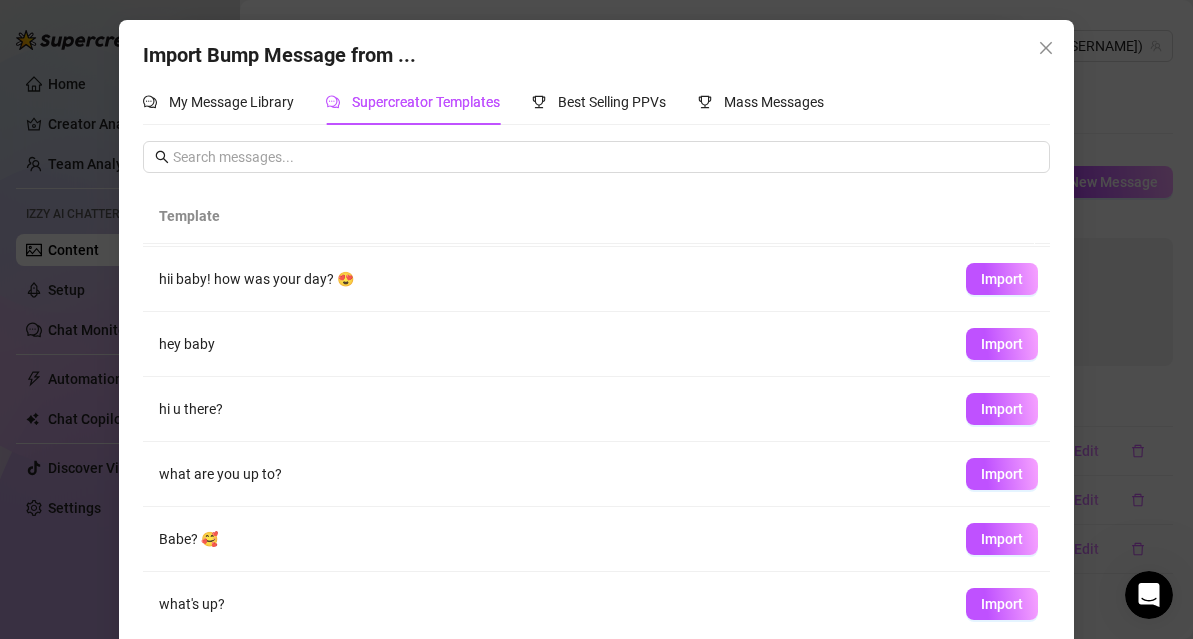 scroll, scrollTop: 266, scrollLeft: 0, axis: vertical 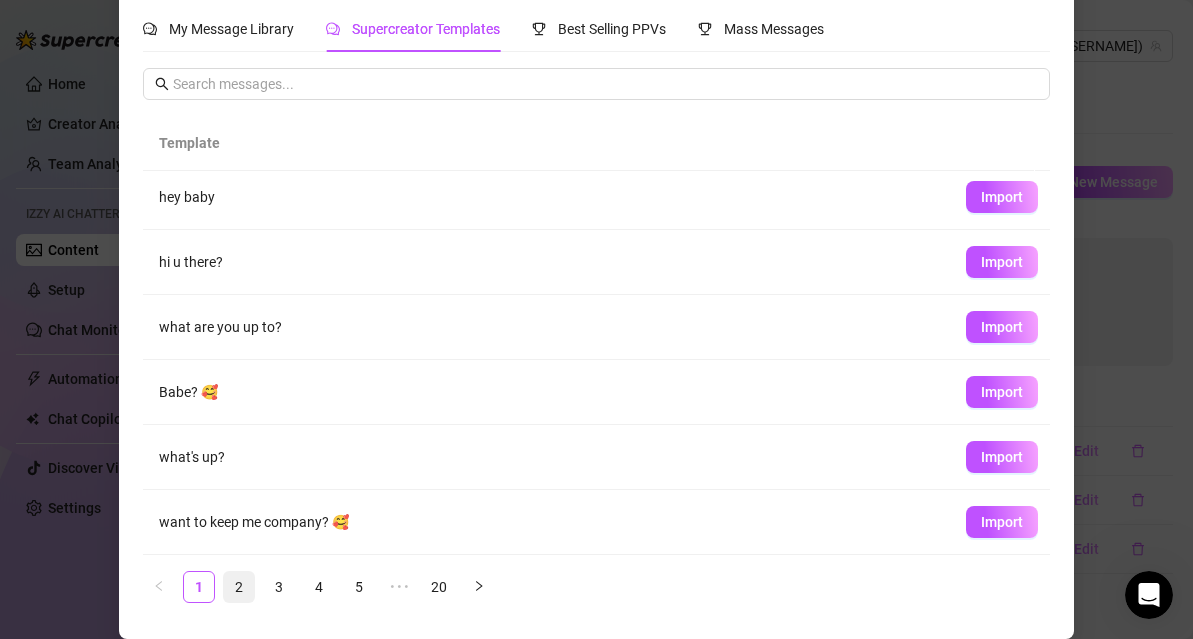 click on "2" at bounding box center [239, 587] 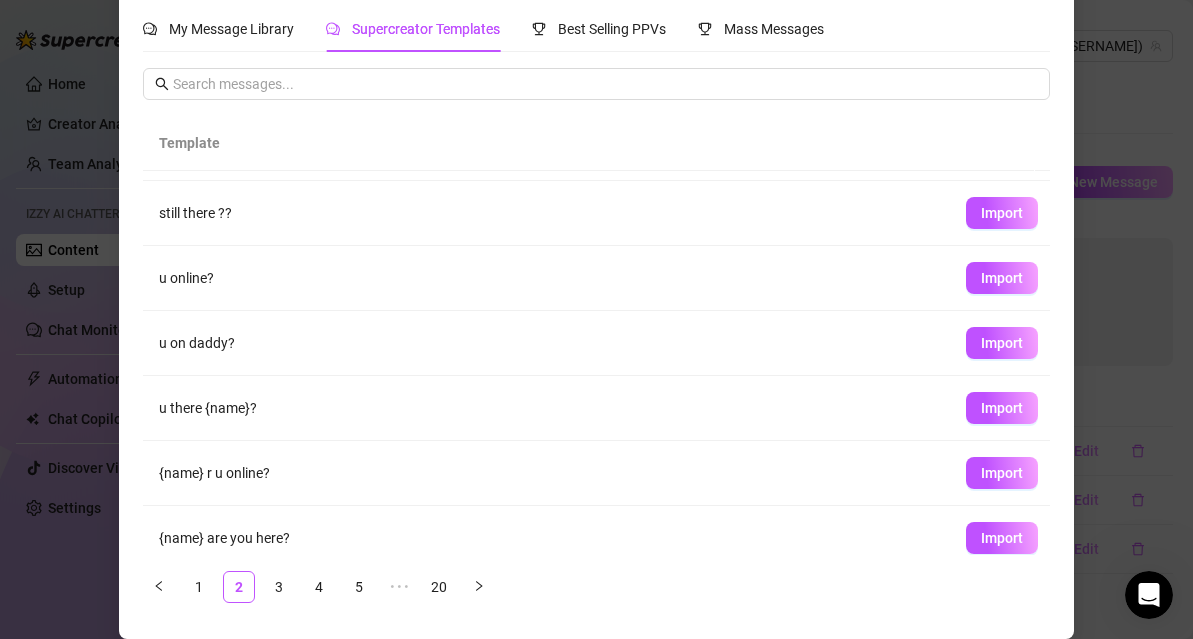 scroll, scrollTop: 266, scrollLeft: 0, axis: vertical 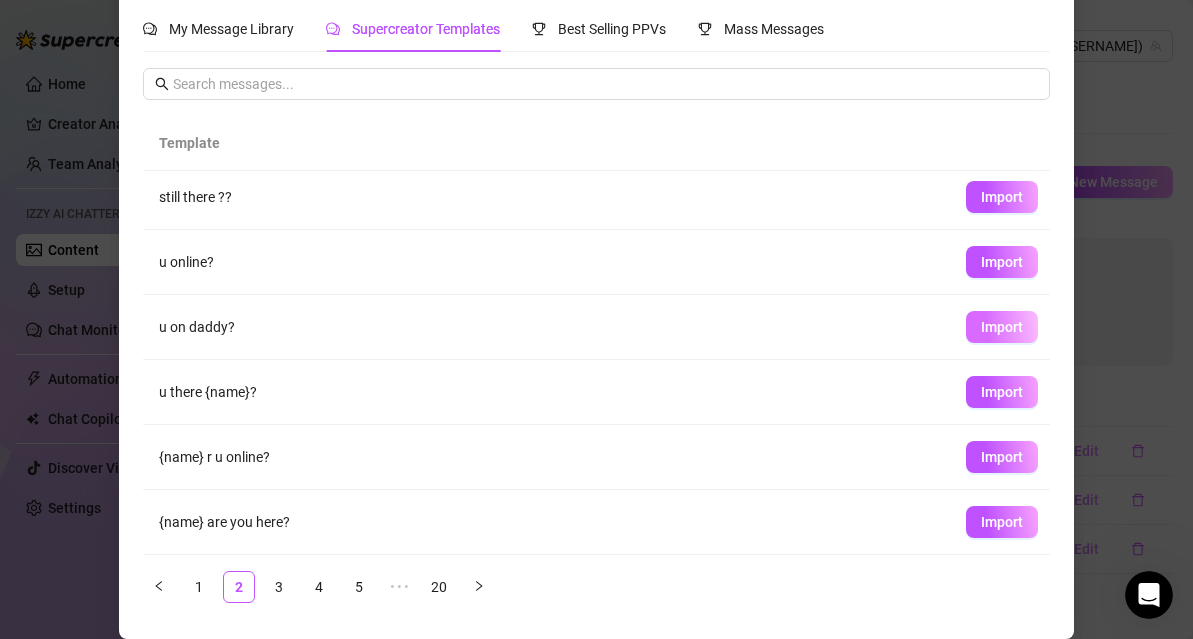 click on "Import" at bounding box center [1002, 327] 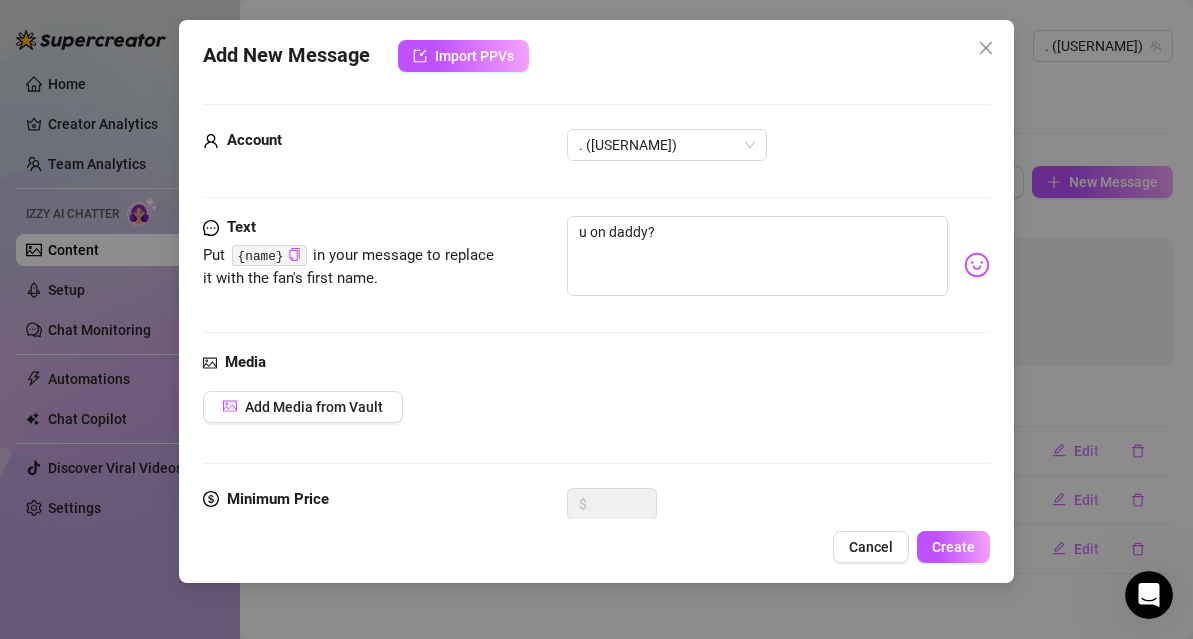 scroll, scrollTop: 53, scrollLeft: 0, axis: vertical 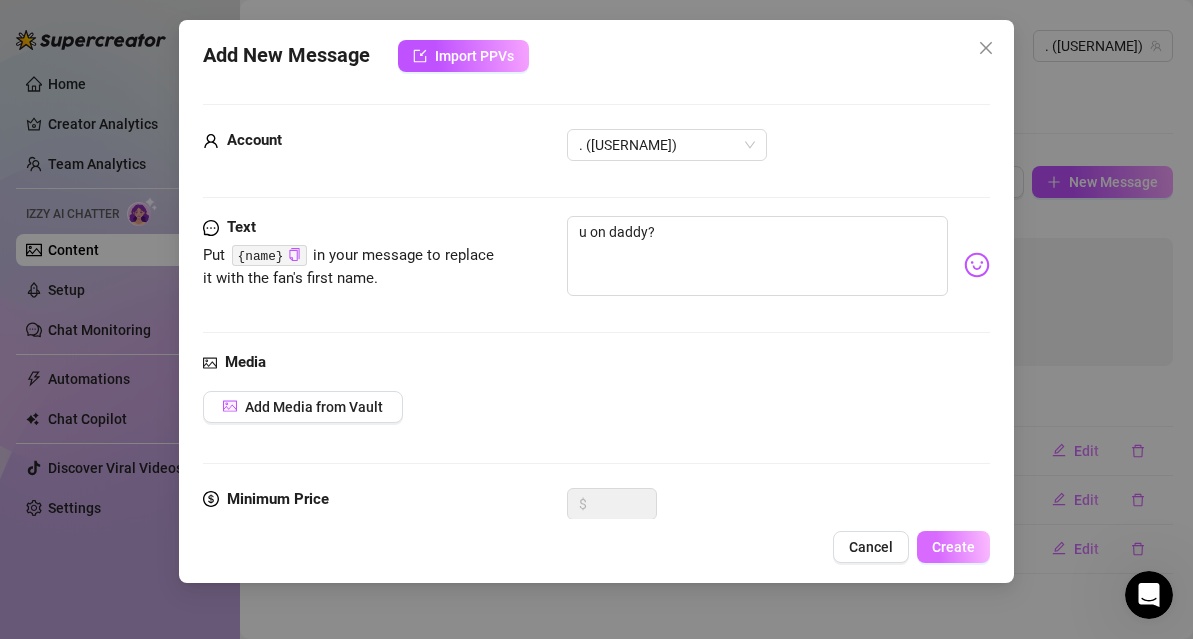 click on "Create" at bounding box center (953, 547) 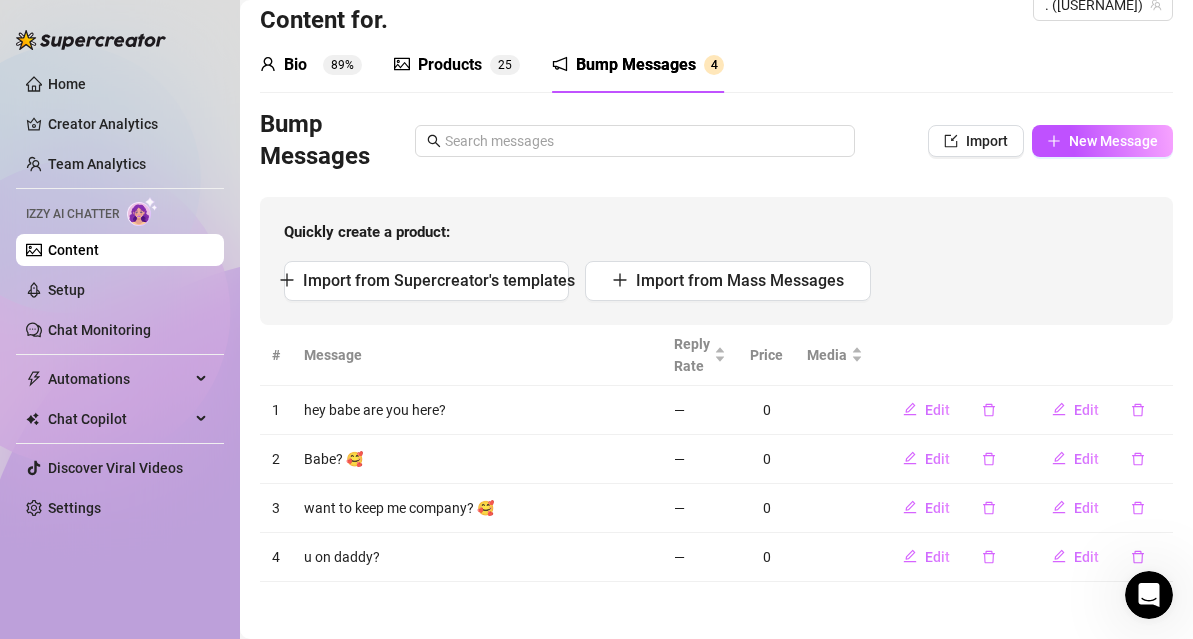 scroll, scrollTop: 43, scrollLeft: 0, axis: vertical 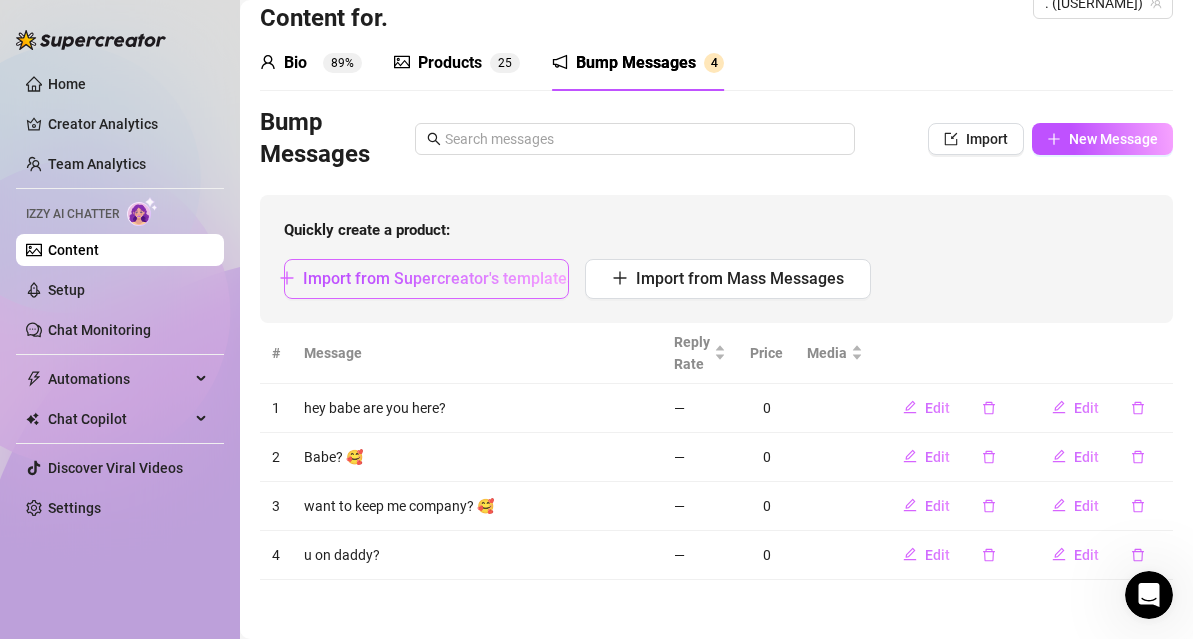 click on "Import from Supercreator's templates" at bounding box center [439, 278] 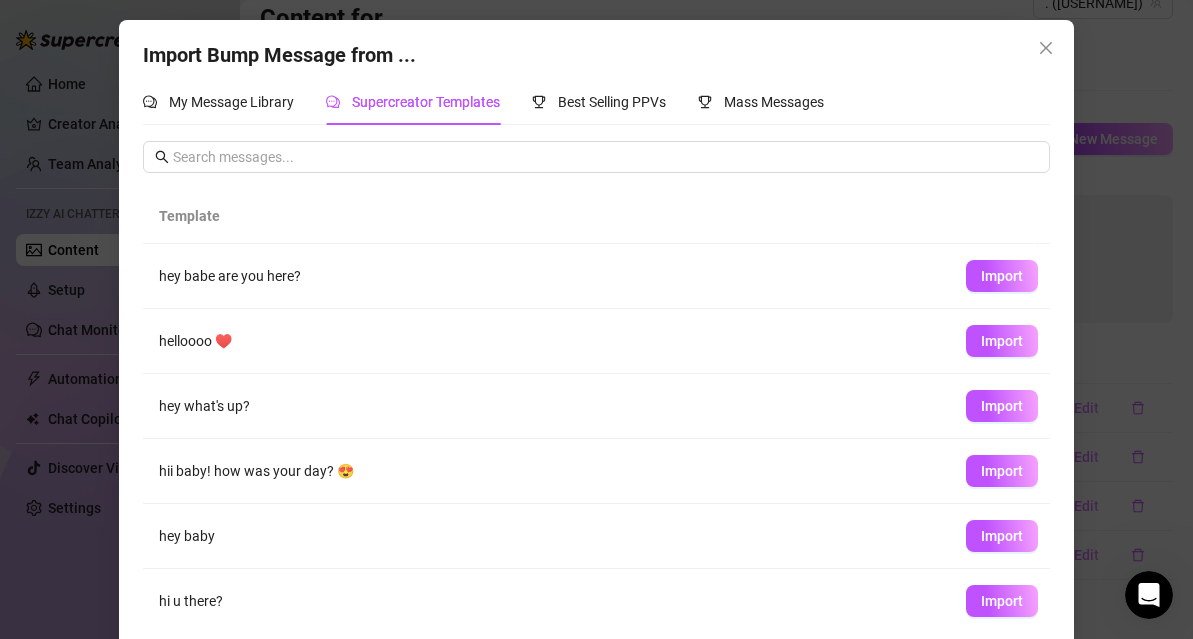 scroll, scrollTop: 266, scrollLeft: 0, axis: vertical 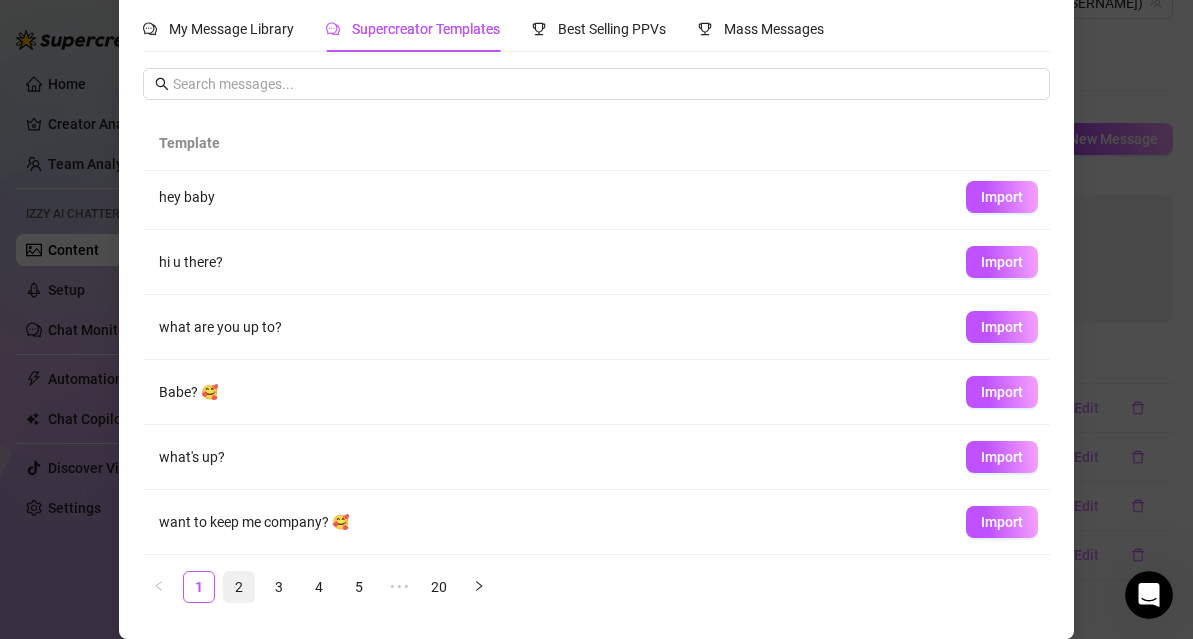 click on "2" at bounding box center (239, 587) 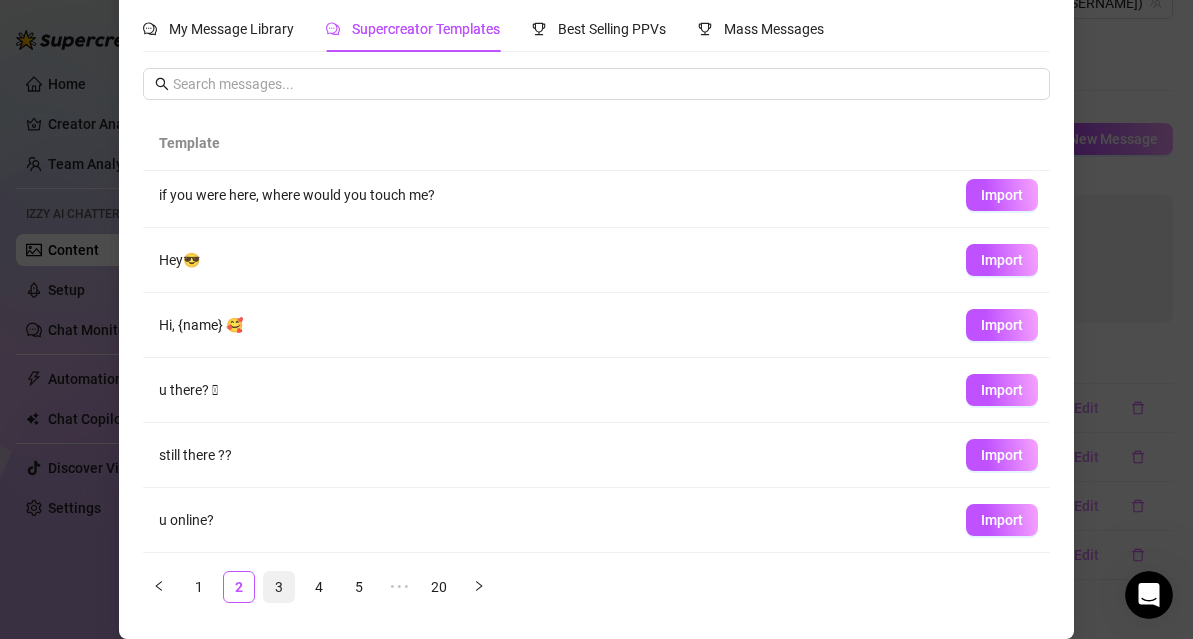 scroll, scrollTop: 0, scrollLeft: 0, axis: both 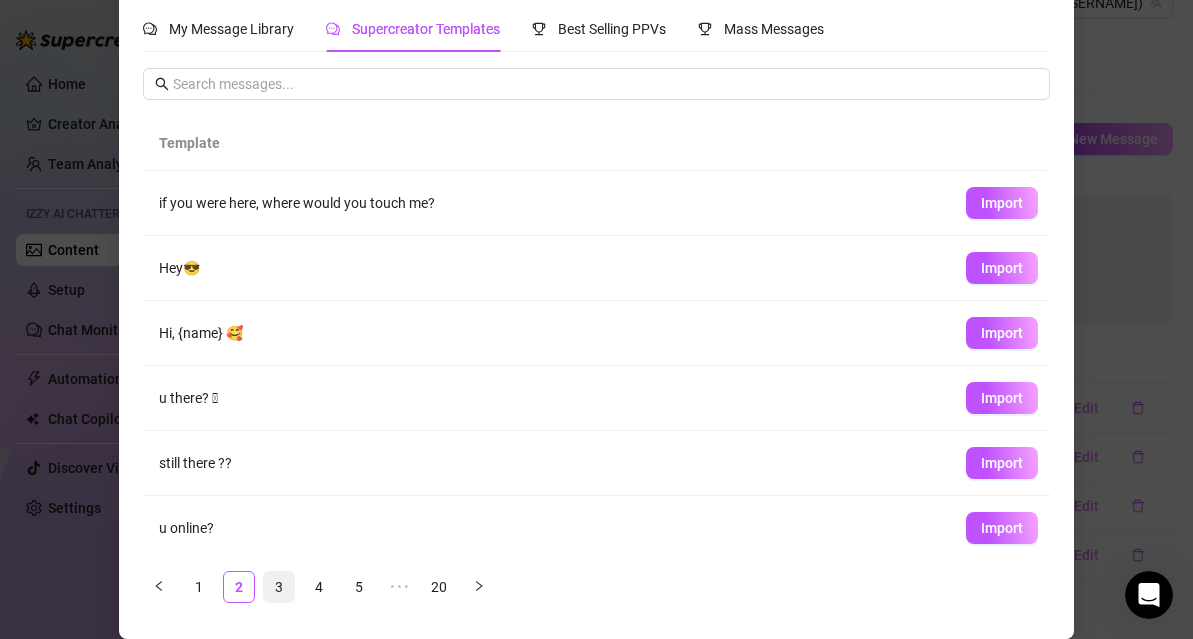 click on "3" at bounding box center [279, 587] 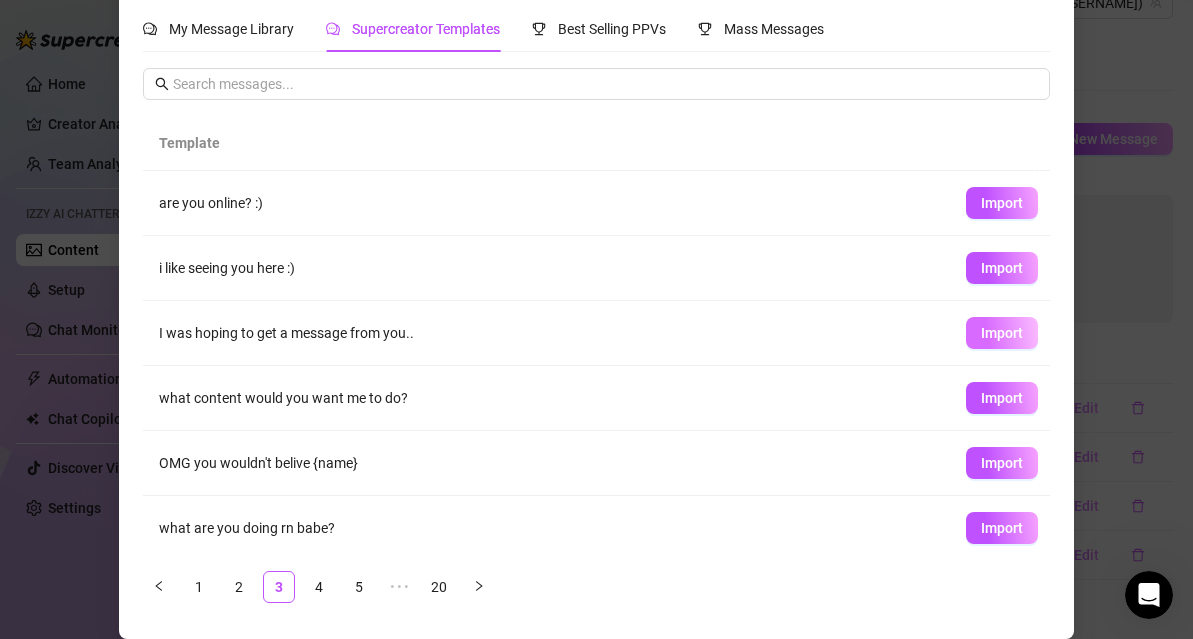 click on "Import" at bounding box center (1002, 333) 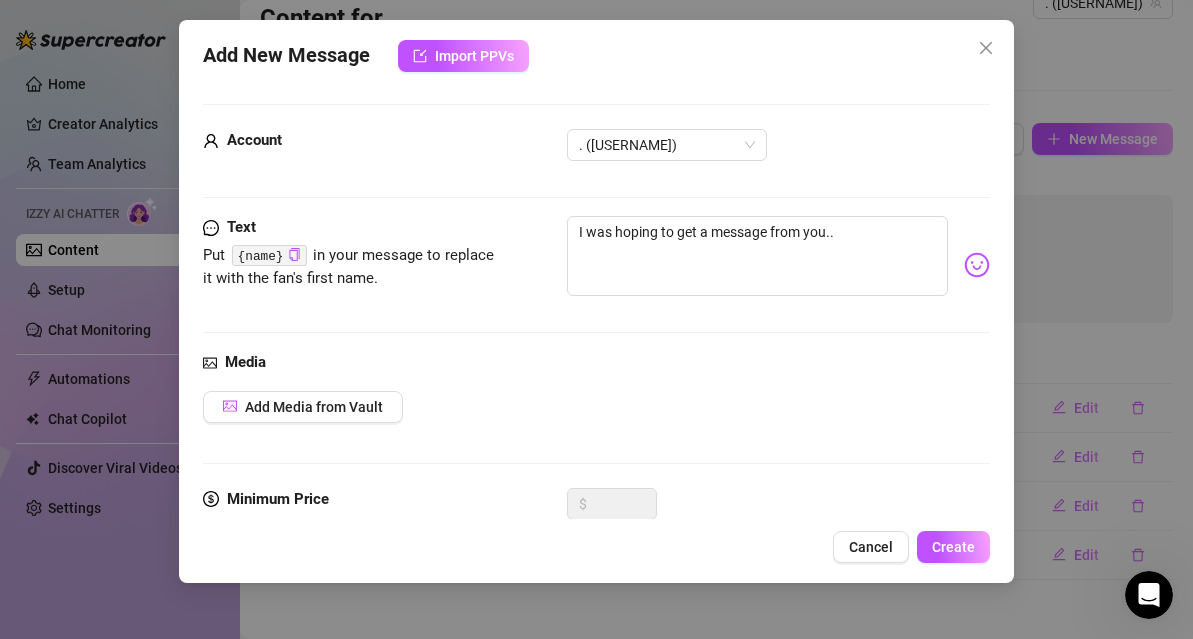 scroll, scrollTop: 53, scrollLeft: 0, axis: vertical 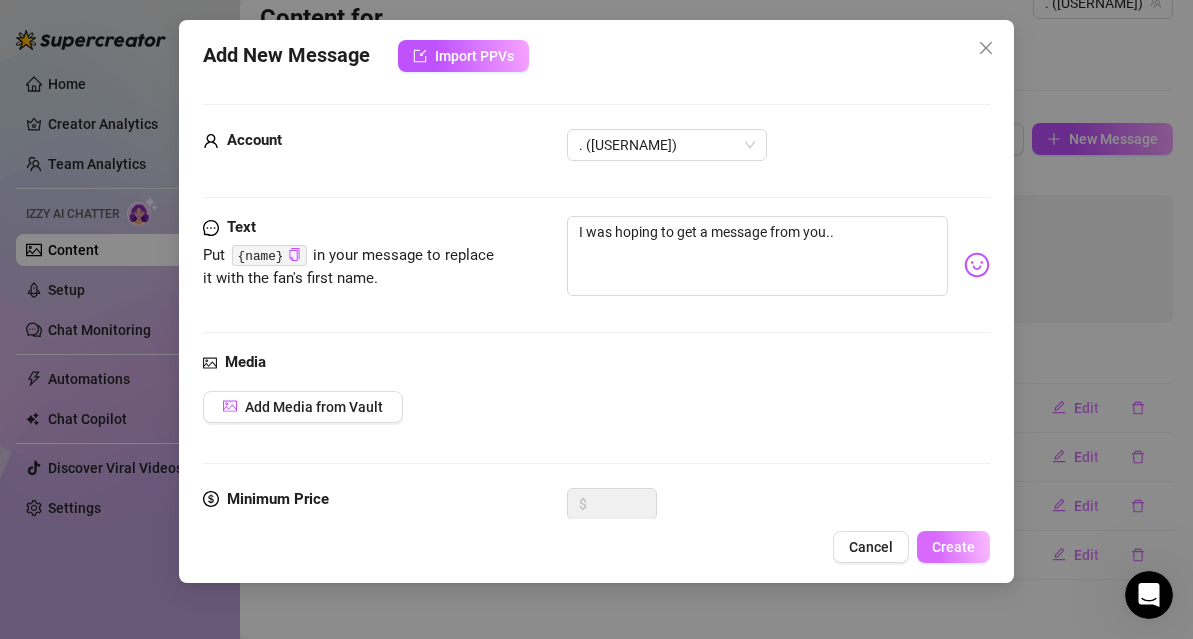 click on "Create" at bounding box center [953, 547] 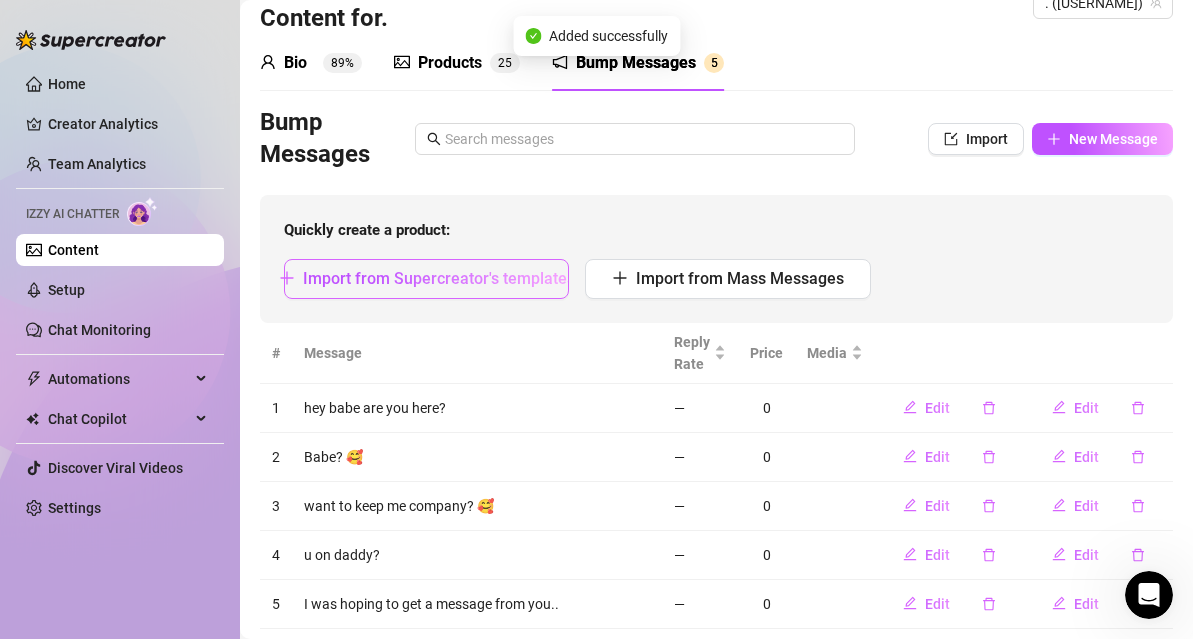 click on "Import from Supercreator's templates" at bounding box center [439, 278] 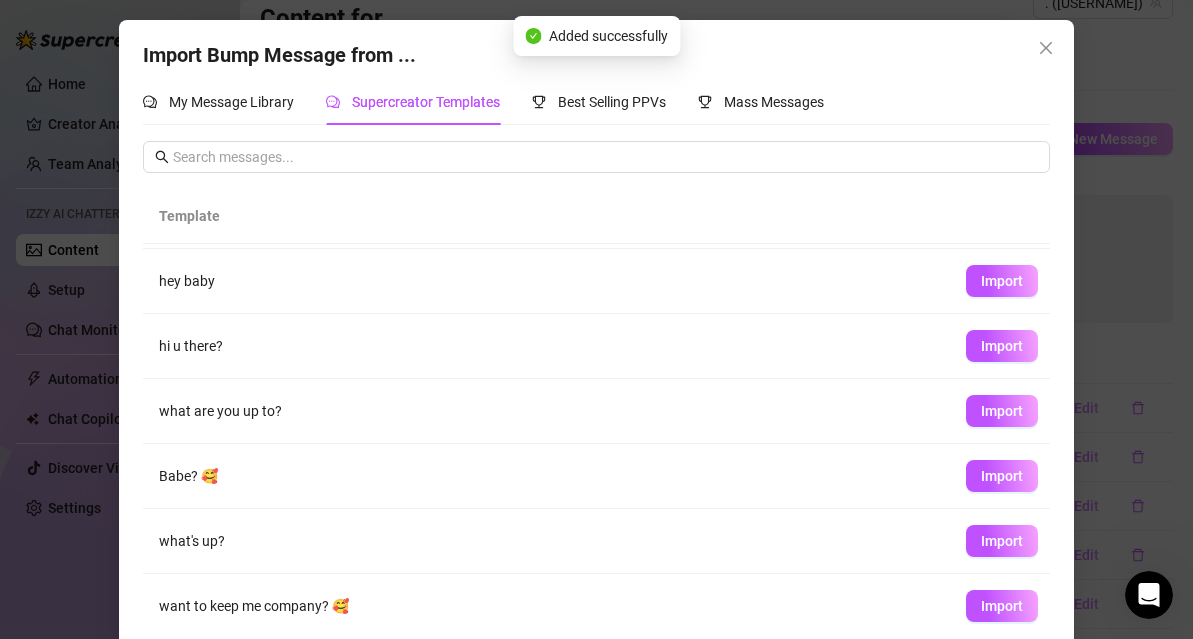 scroll, scrollTop: 266, scrollLeft: 0, axis: vertical 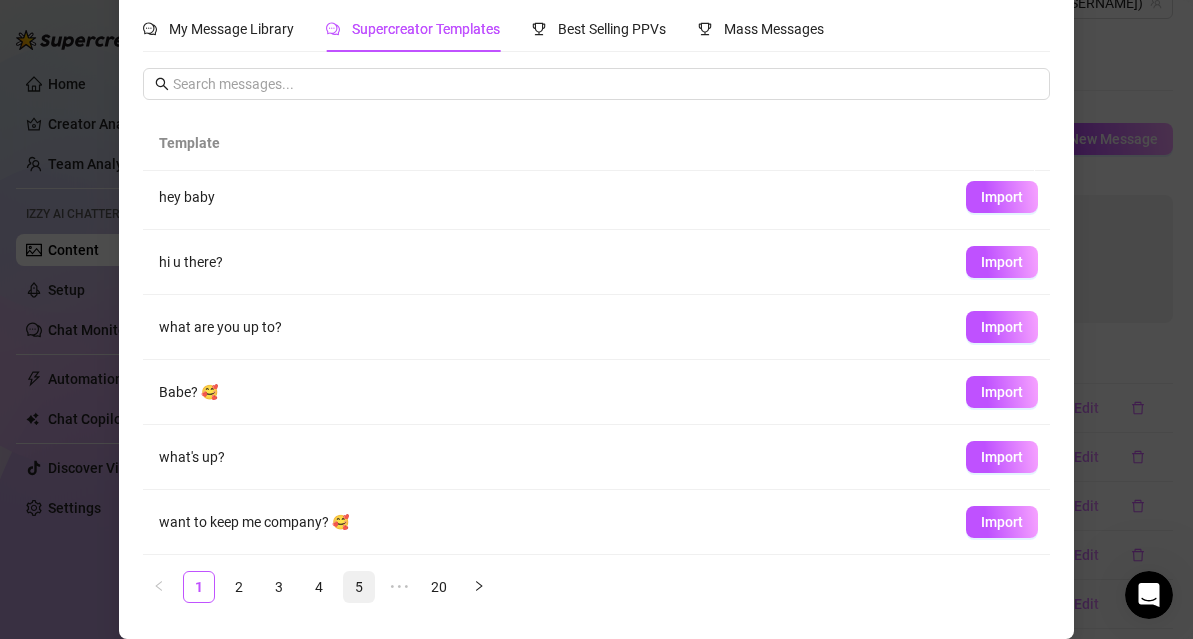 click on "5" at bounding box center [359, 587] 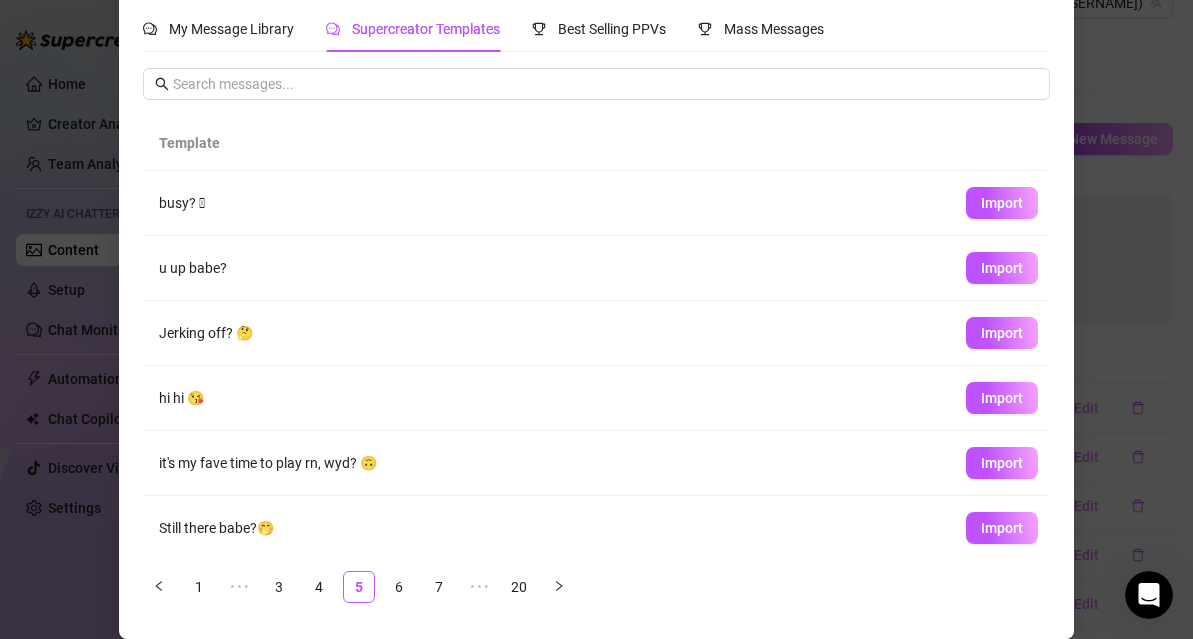 scroll, scrollTop: 0, scrollLeft: 0, axis: both 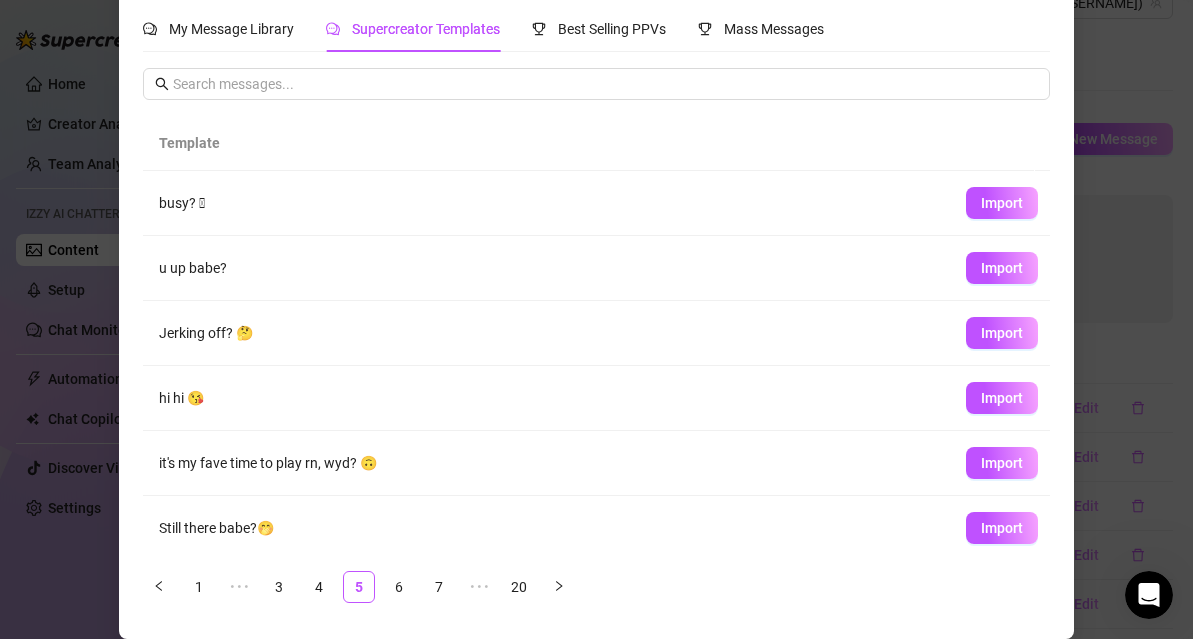 drag, startPoint x: 963, startPoint y: 337, endPoint x: 949, endPoint y: 338, distance: 14.035668 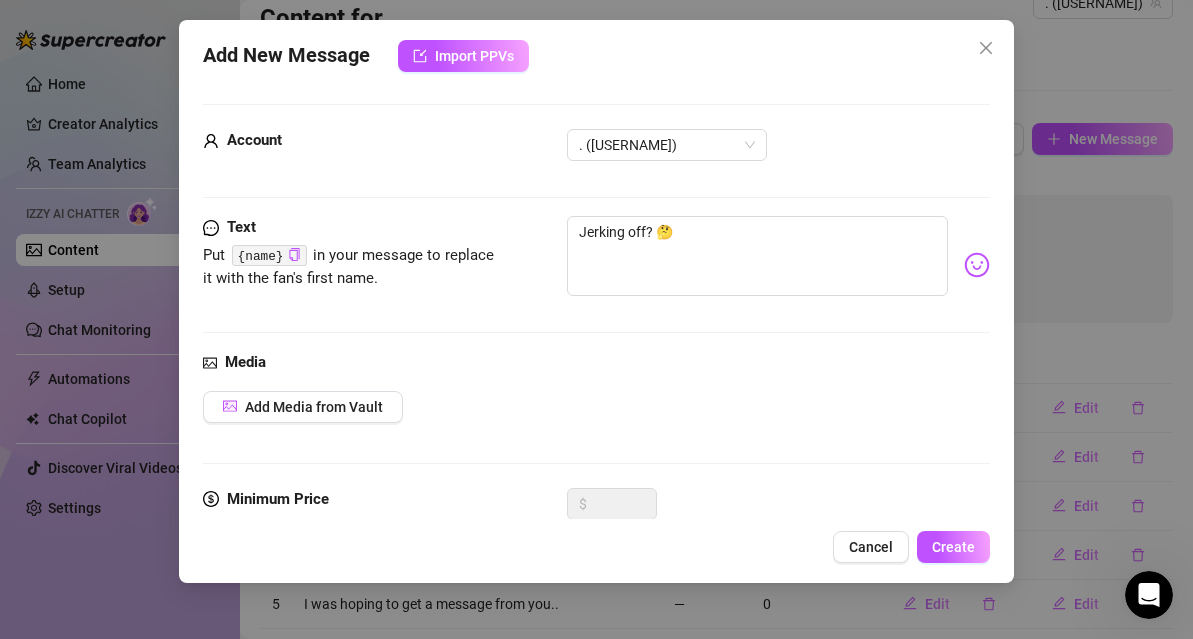 scroll, scrollTop: 53, scrollLeft: 0, axis: vertical 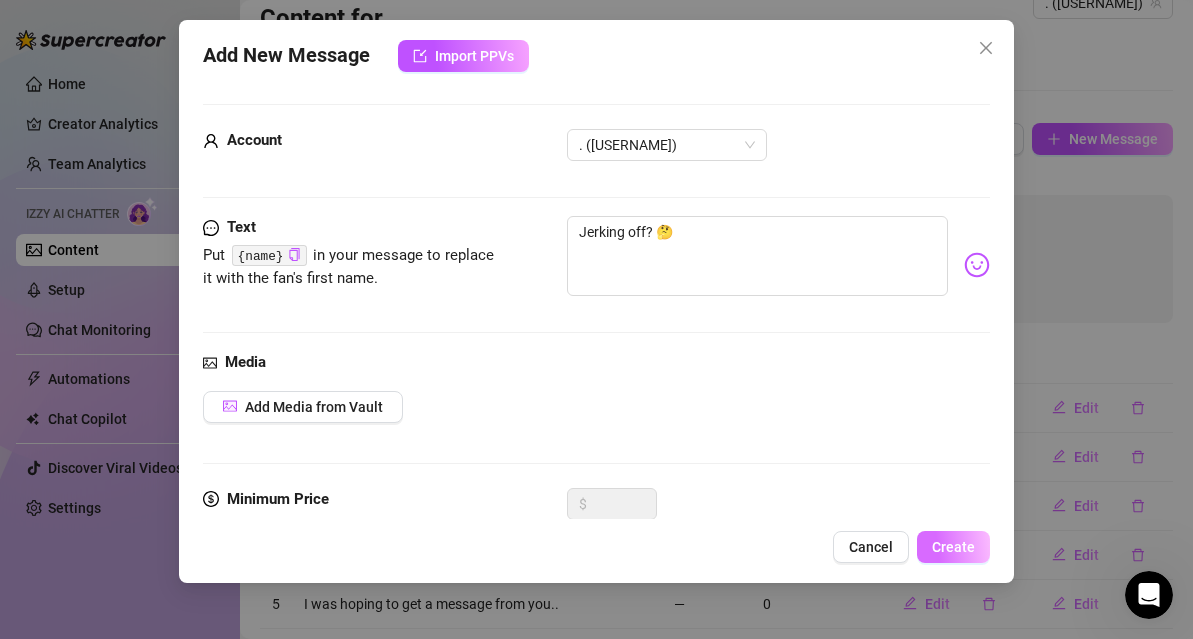 click on "Create" at bounding box center (953, 547) 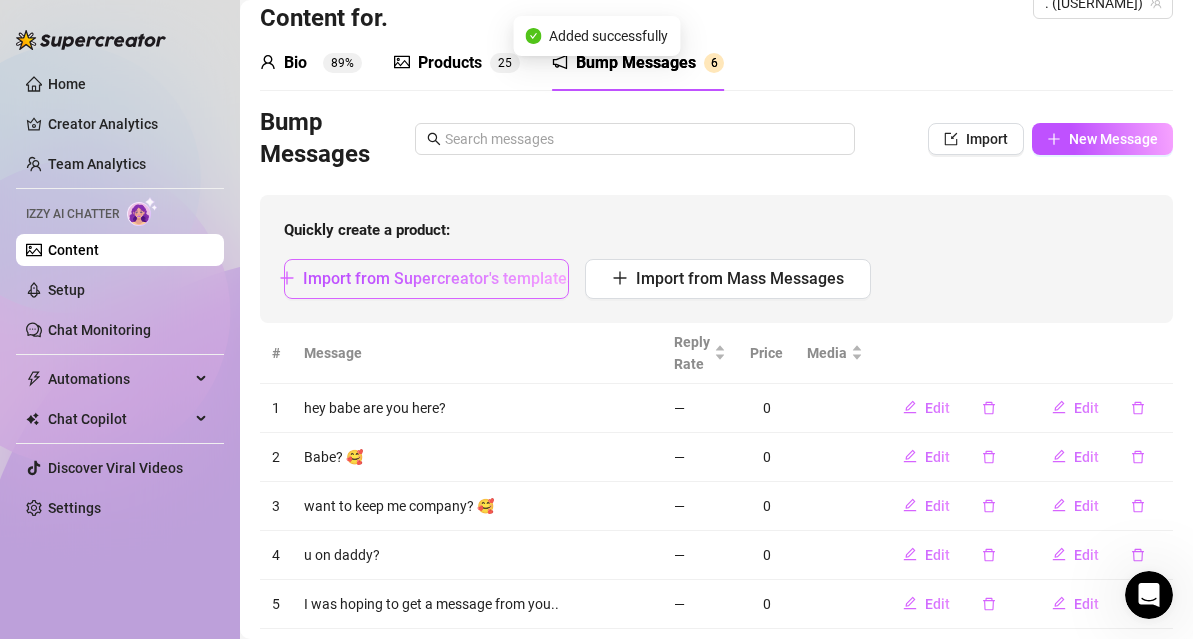 click on "Import from Supercreator's templates" at bounding box center (439, 278) 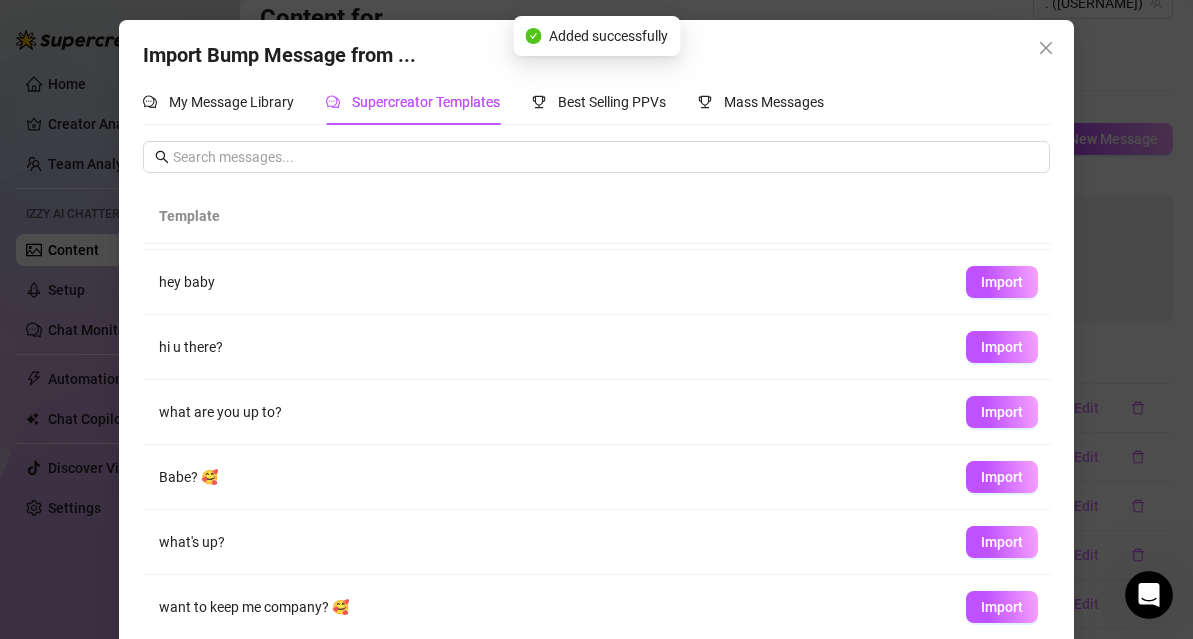scroll, scrollTop: 266, scrollLeft: 0, axis: vertical 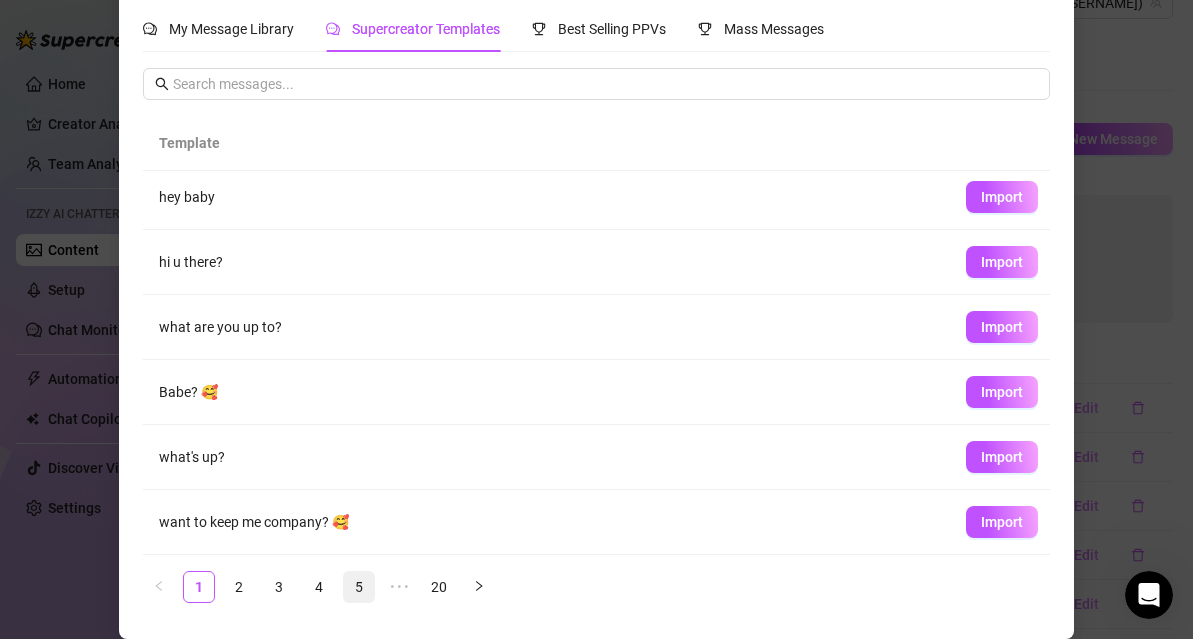 click on "5" at bounding box center [359, 587] 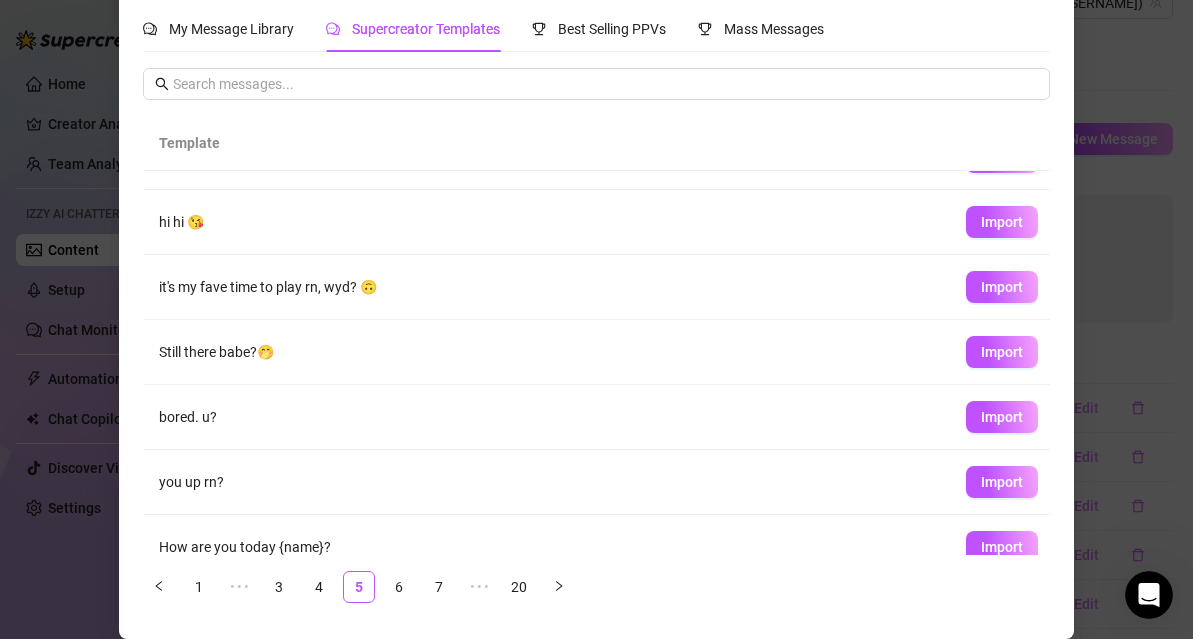 scroll, scrollTop: 266, scrollLeft: 0, axis: vertical 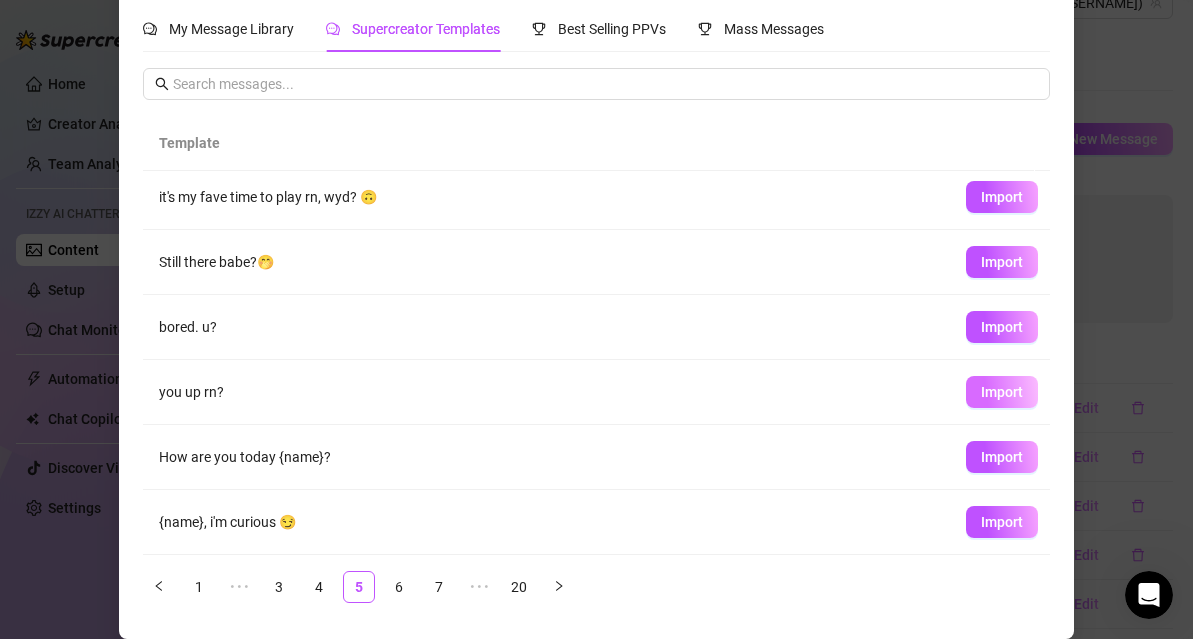 click on "Import" at bounding box center [1002, 392] 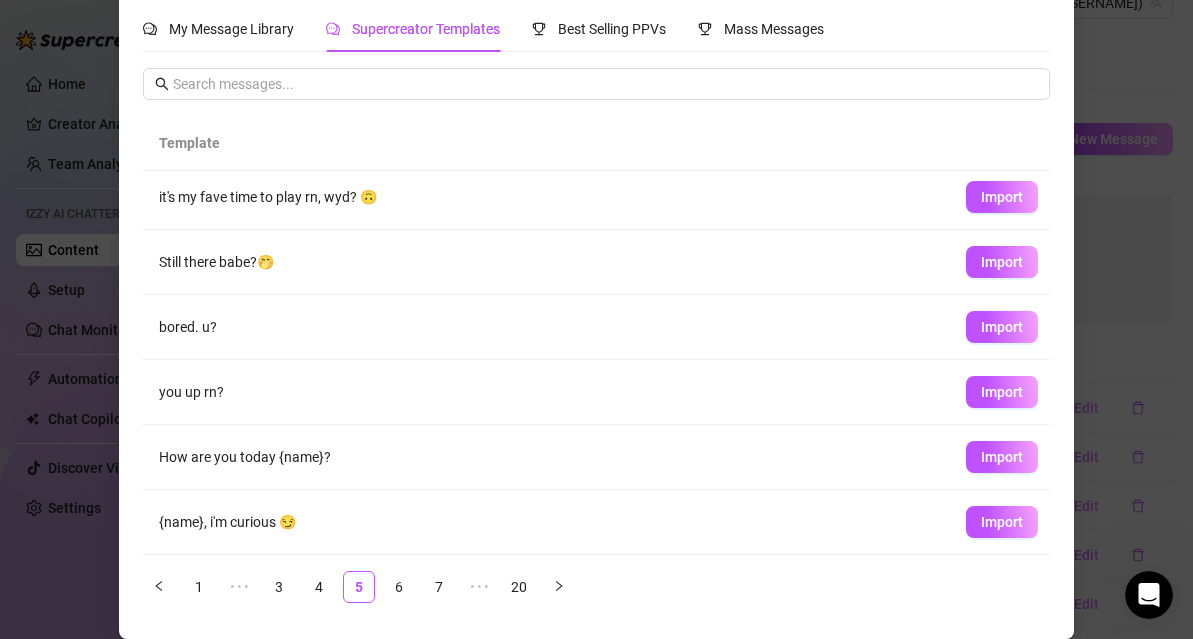 type on "you up rn?" 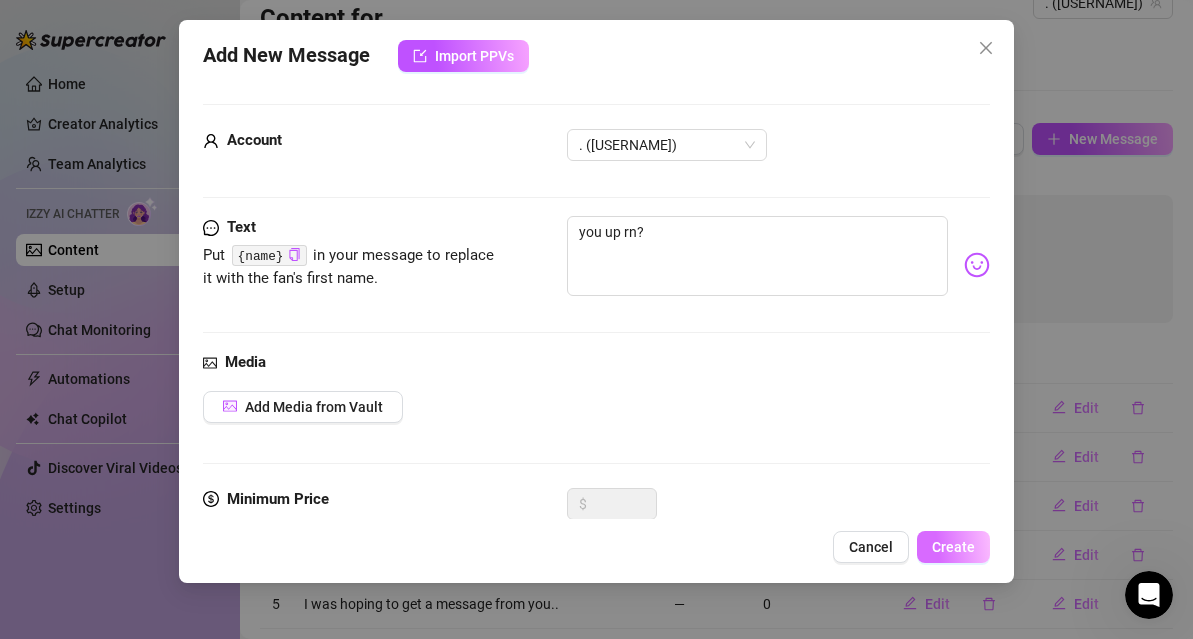 click on "Create" at bounding box center [953, 547] 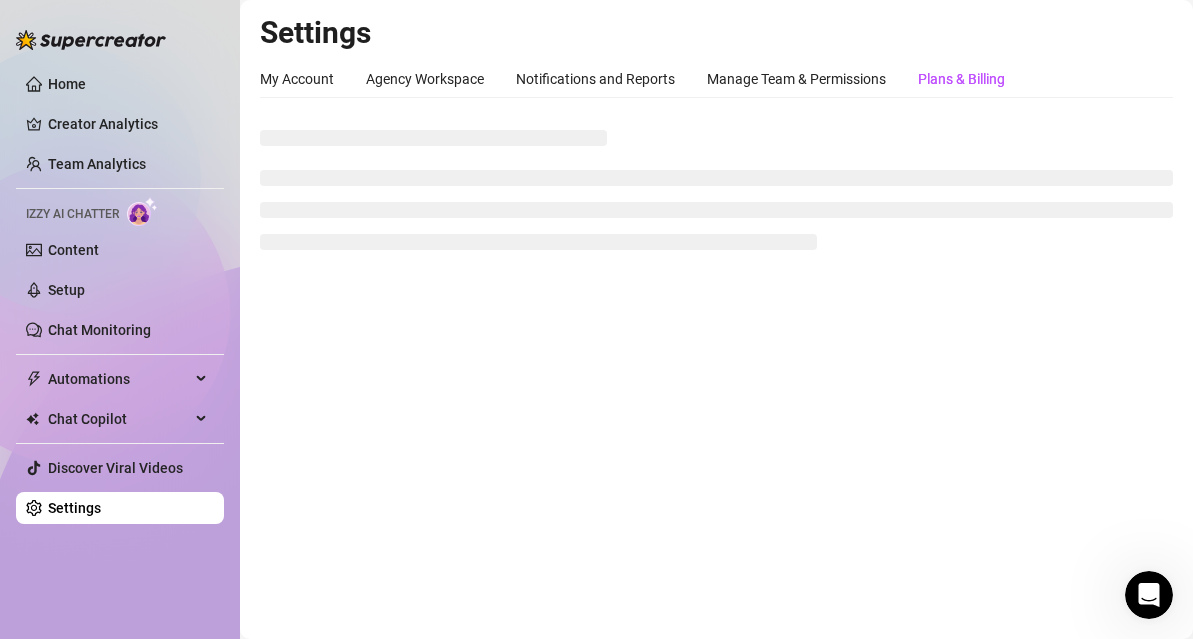scroll, scrollTop: 0, scrollLeft: 0, axis: both 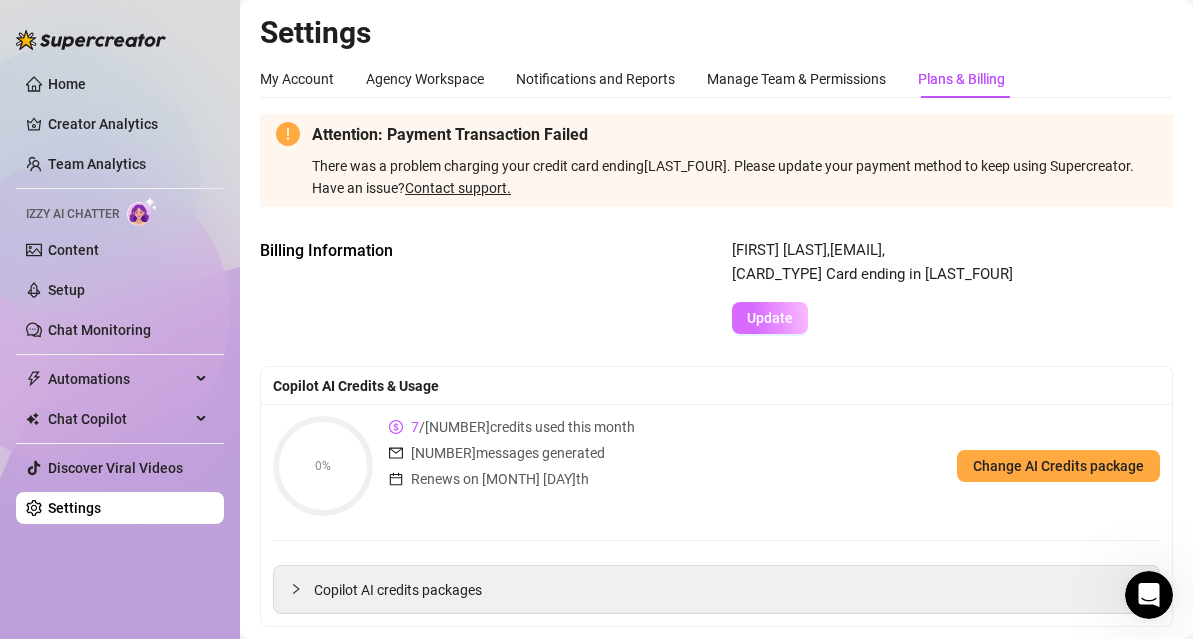 click on "Update" at bounding box center [770, 318] 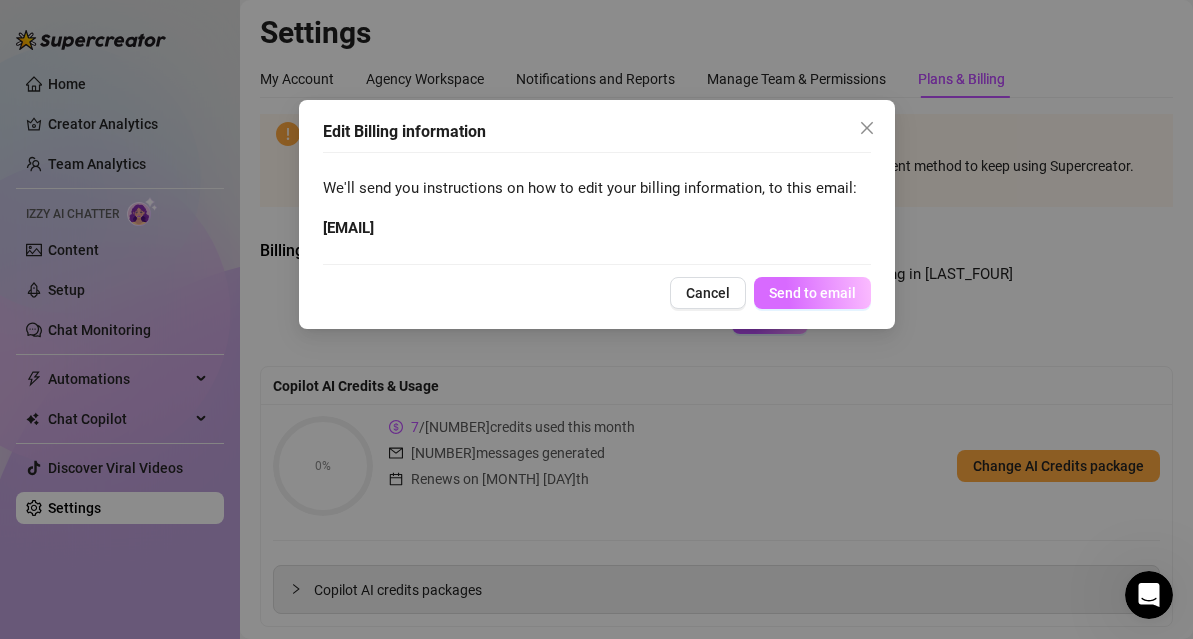click on "Send to email" at bounding box center [812, 293] 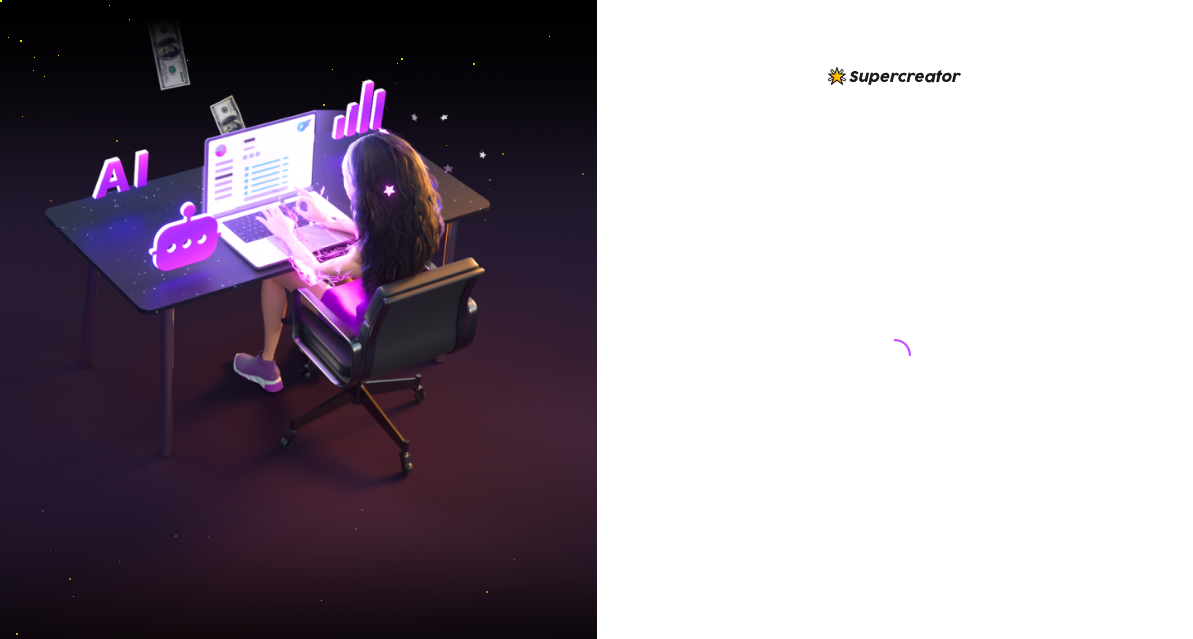 scroll, scrollTop: 0, scrollLeft: 0, axis: both 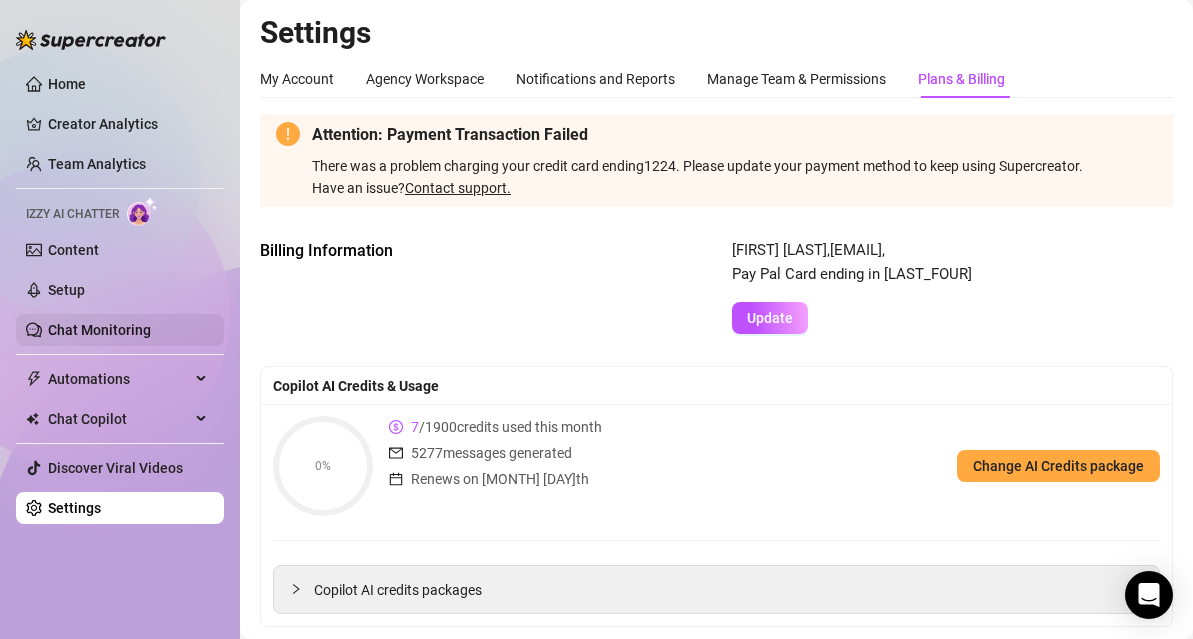 click on "Chat Monitoring" at bounding box center (99, 330) 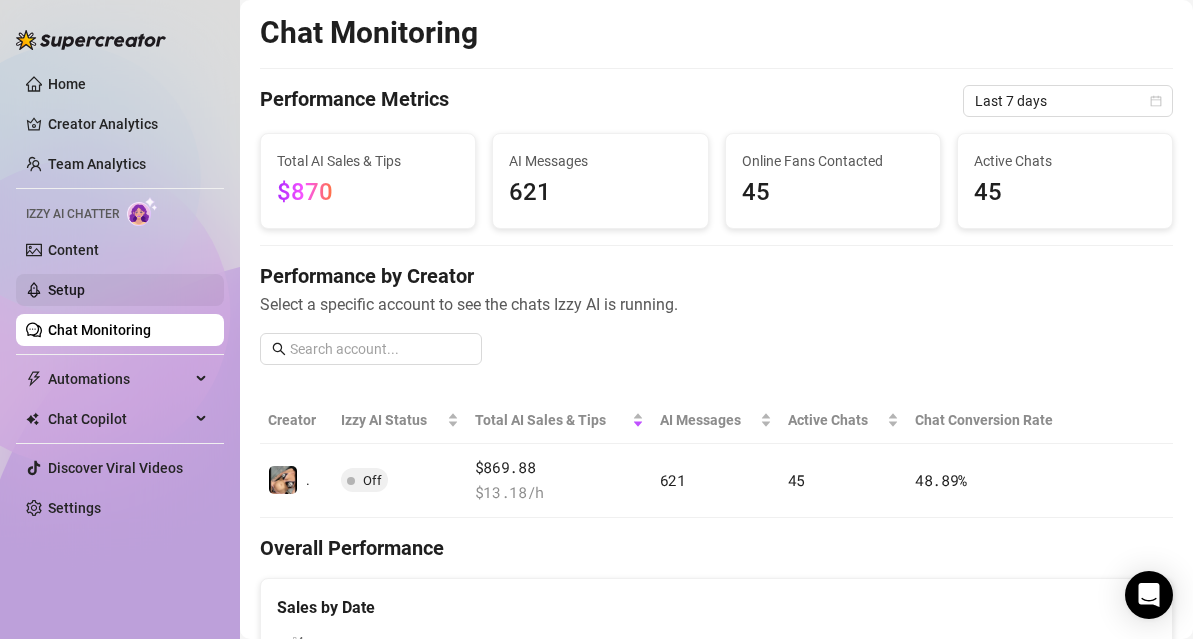 click on "Setup" at bounding box center (66, 290) 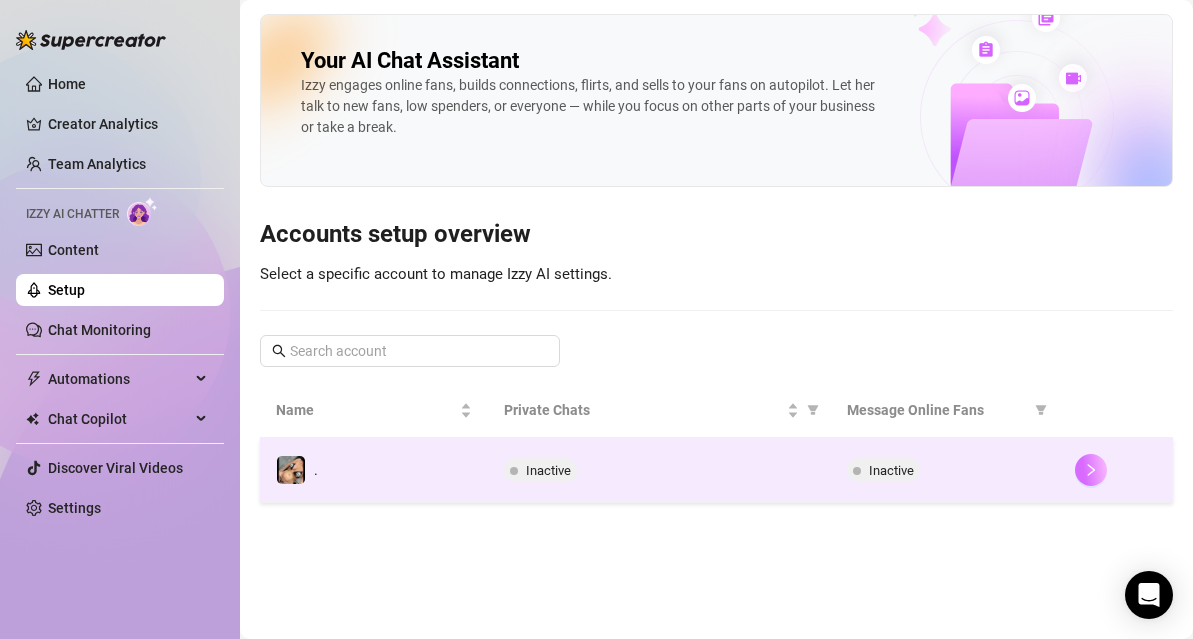click 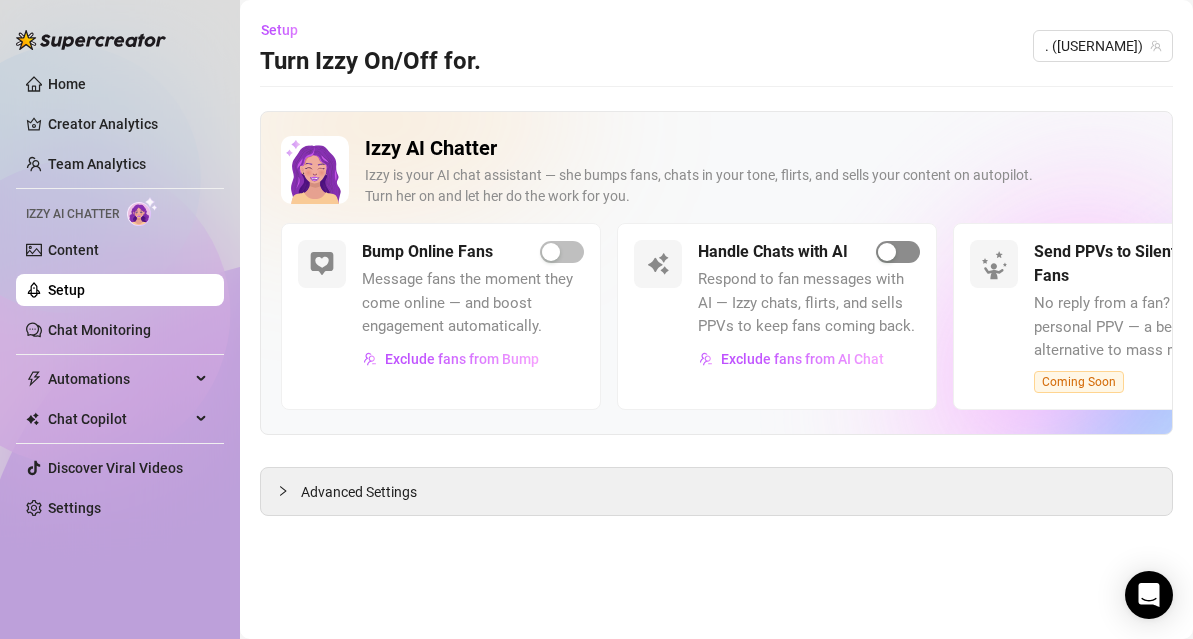 click at bounding box center (887, 252) 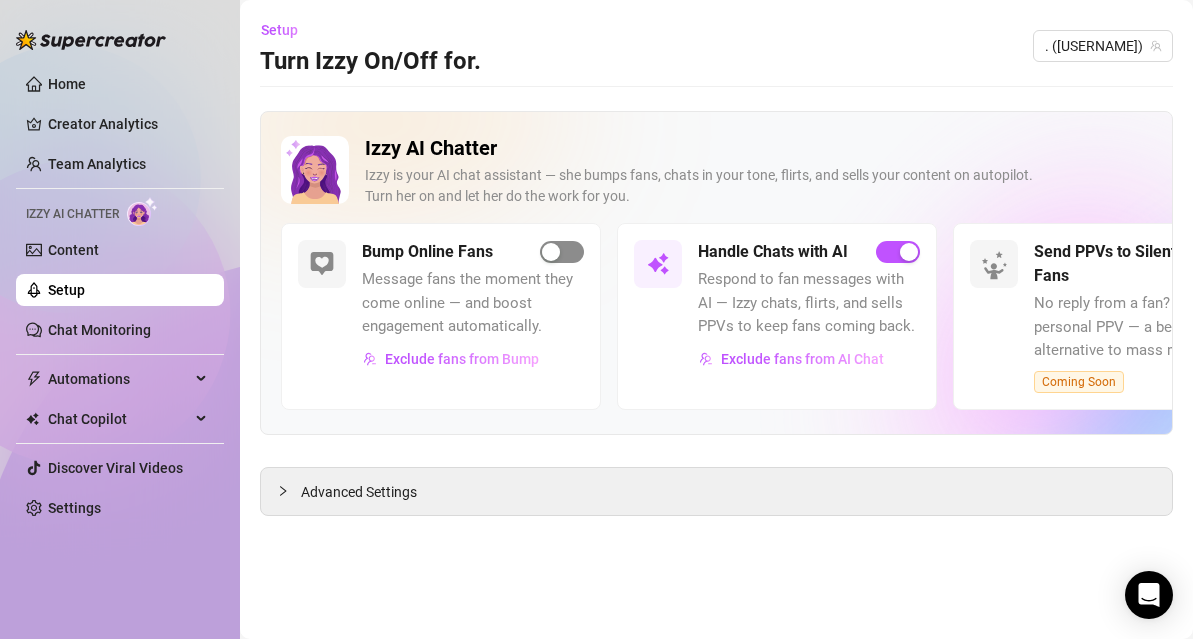 click at bounding box center (551, 252) 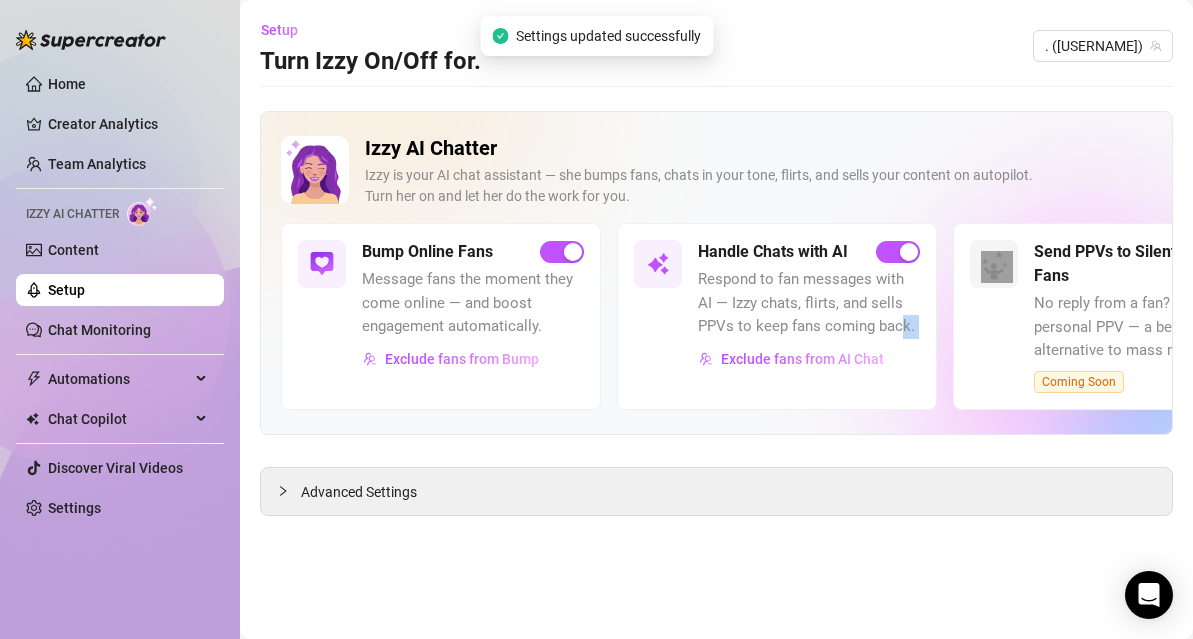 drag, startPoint x: 995, startPoint y: 317, endPoint x: 900, endPoint y: 322, distance: 95.131485 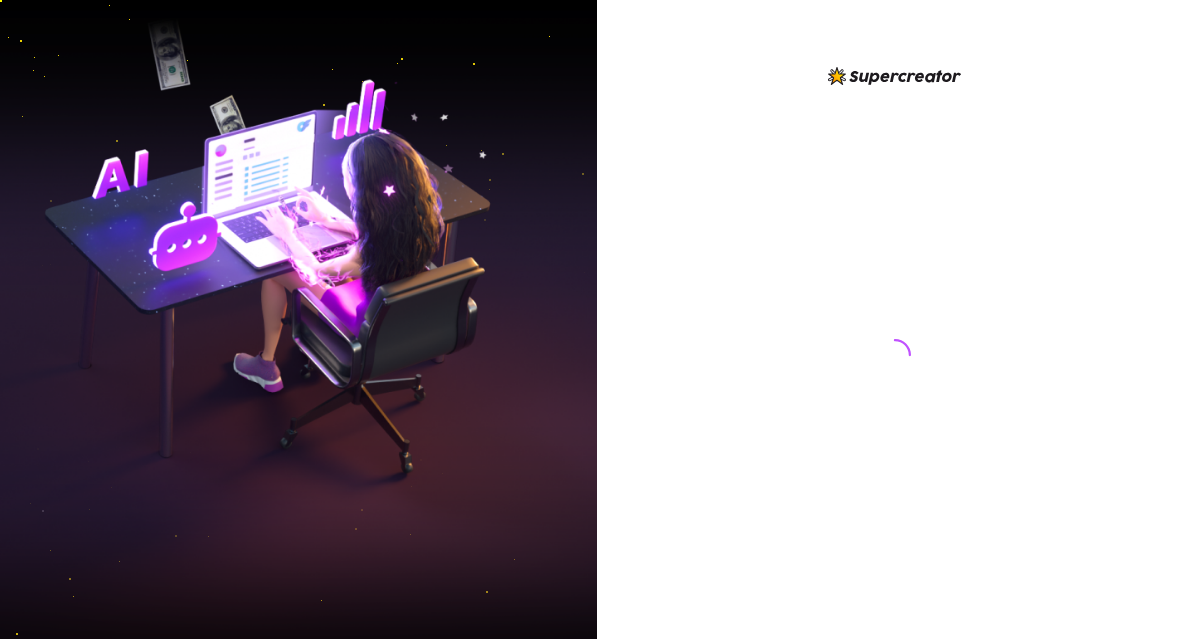 scroll, scrollTop: 0, scrollLeft: 0, axis: both 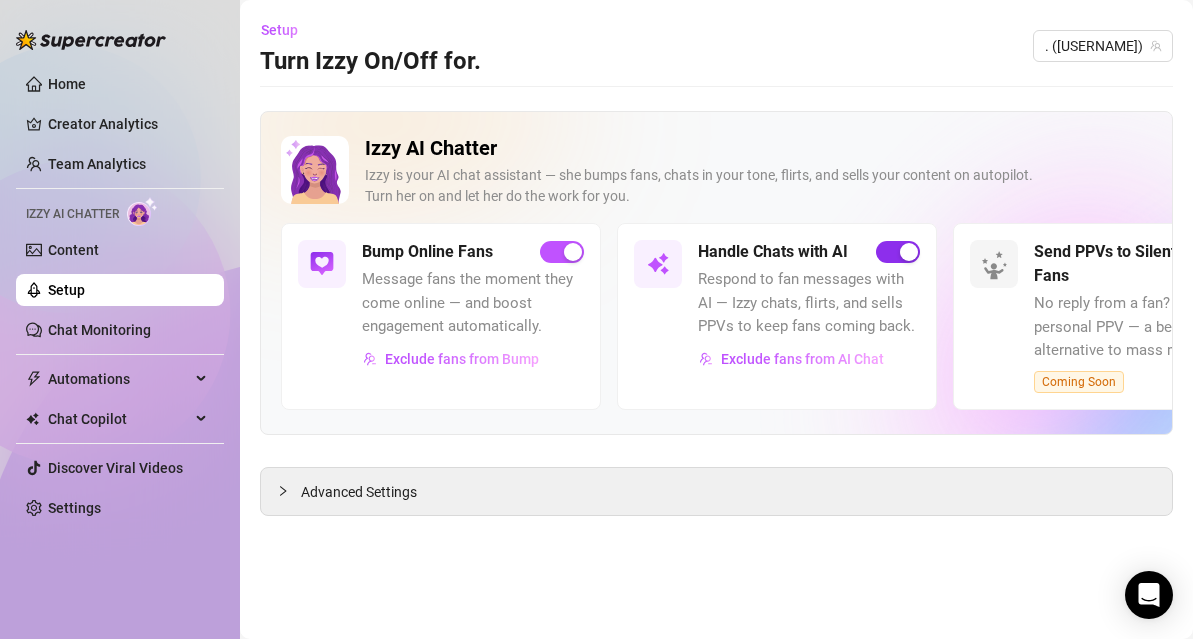 click at bounding box center [909, 252] 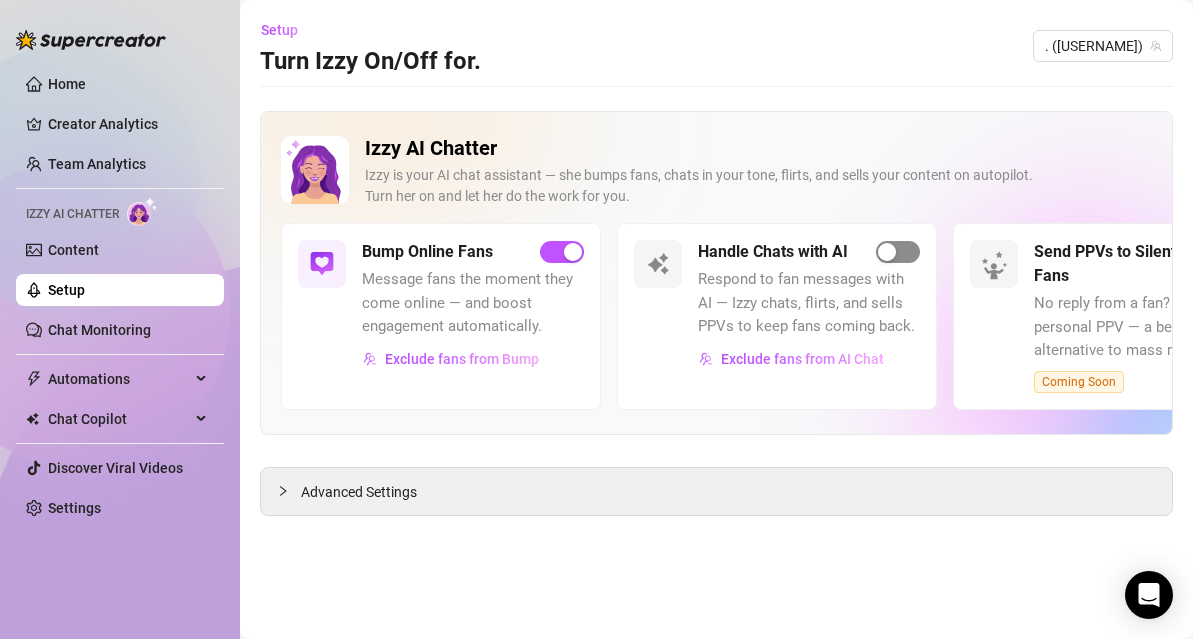 click on "Handle Chats with AI Respond to fan messages with AI — Izzy chats, flirts, and sells PPVs to keep fans coming back. Exclude fans from AI Chat" at bounding box center (809, 307) 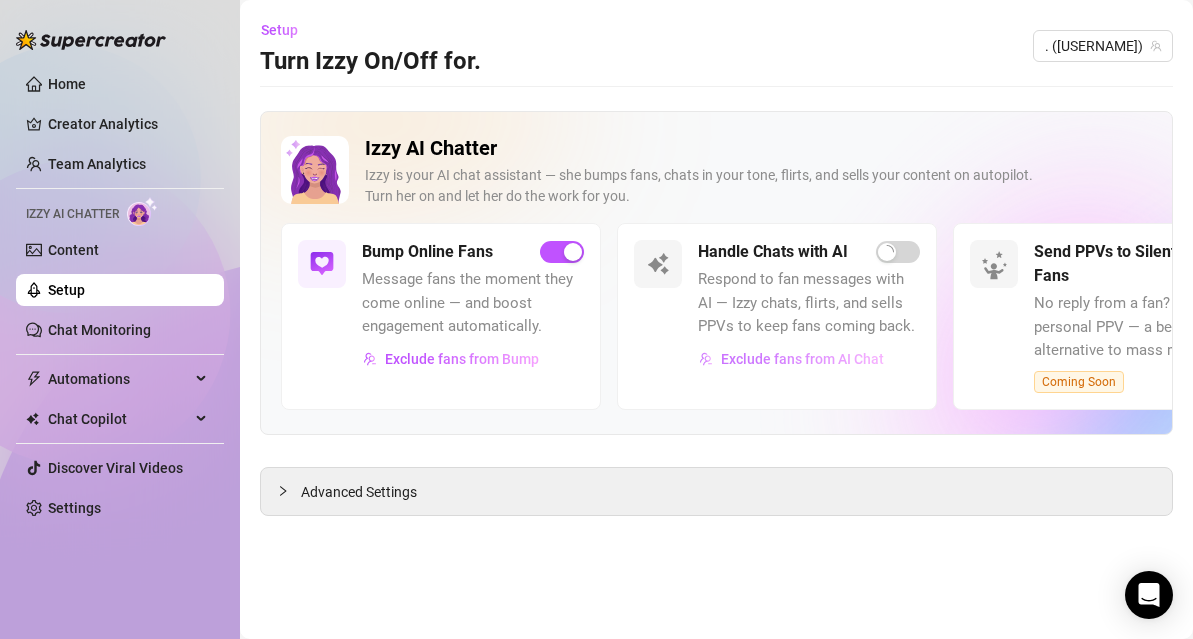 click on "Exclude fans from AI Chat" at bounding box center (802, 359) 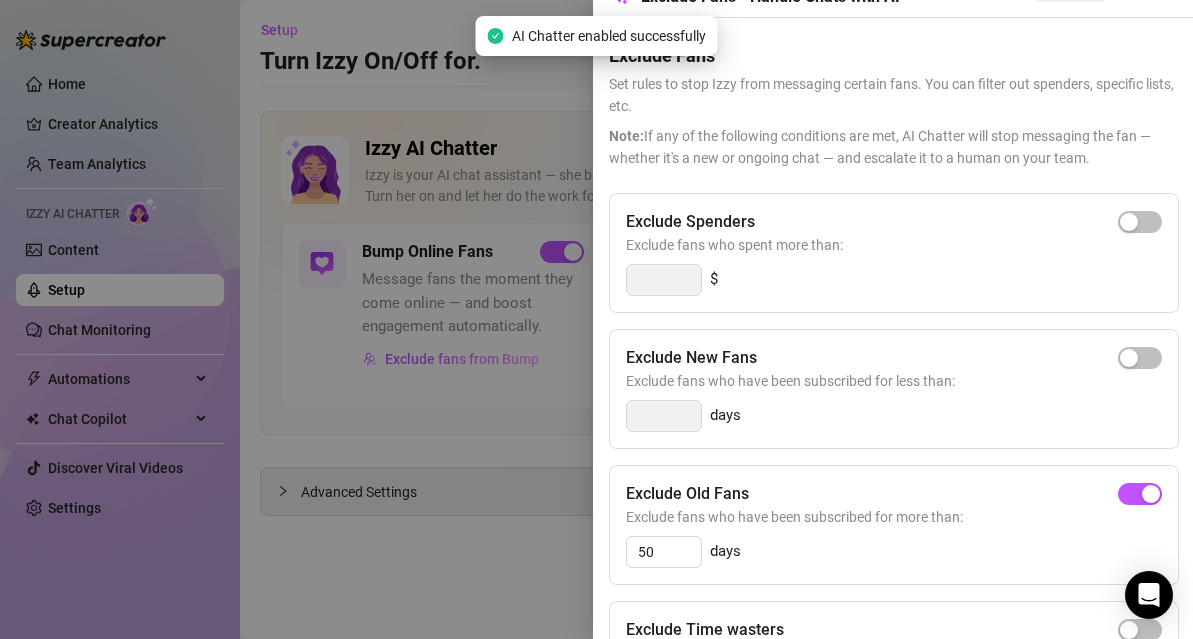 scroll, scrollTop: 155, scrollLeft: 0, axis: vertical 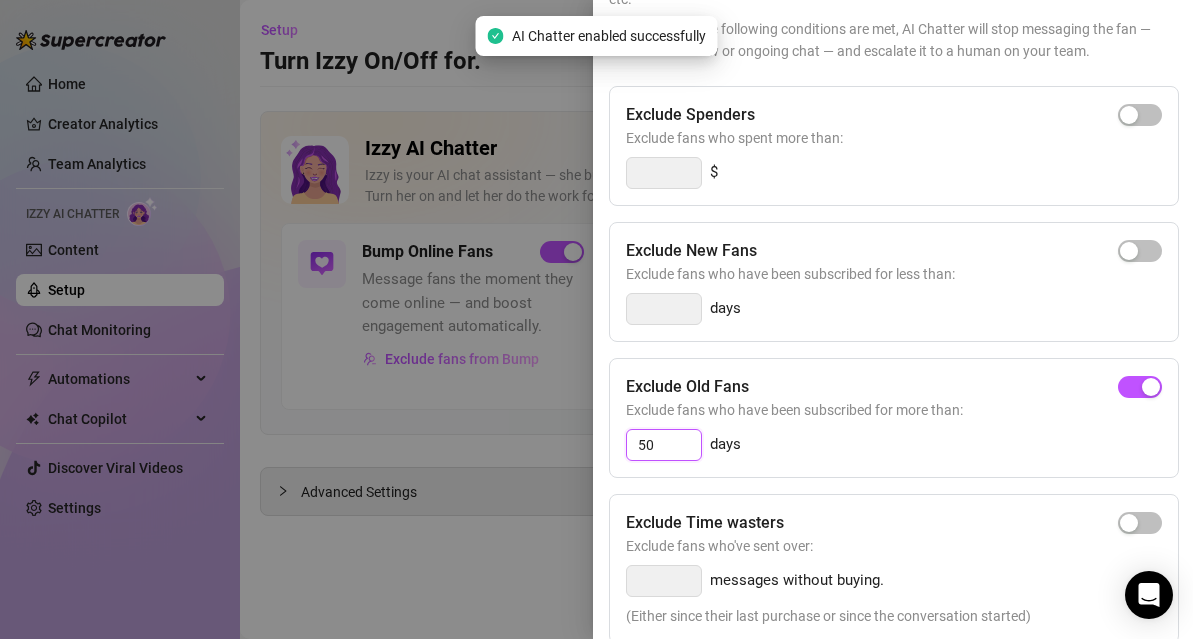 click on "50" at bounding box center (664, 445) 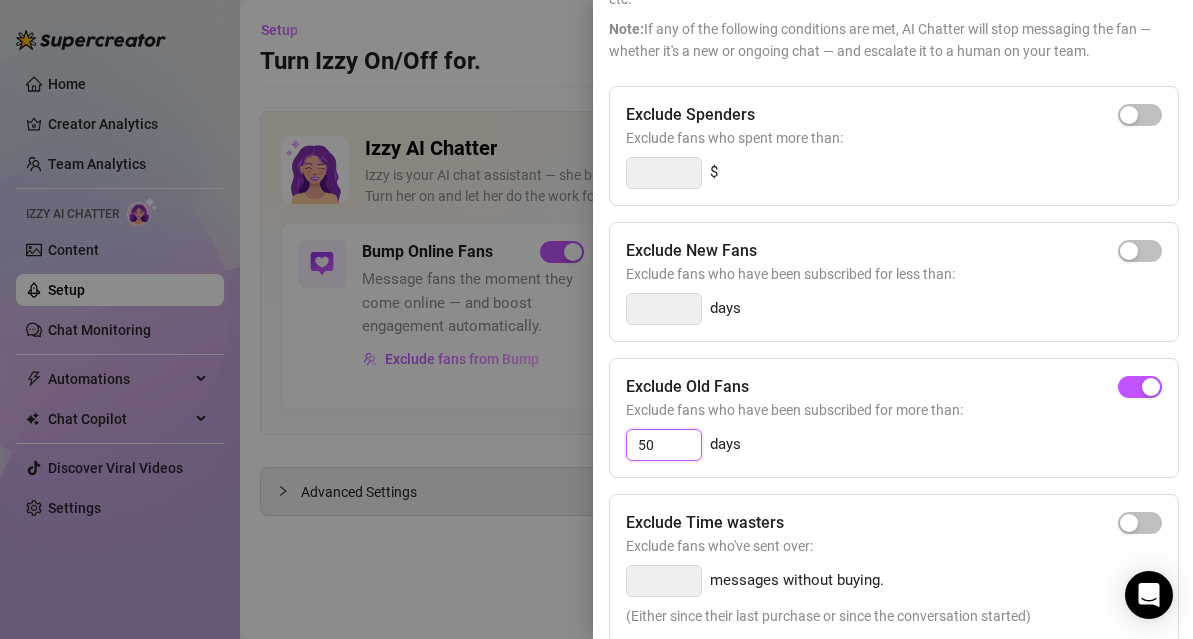 type on "5" 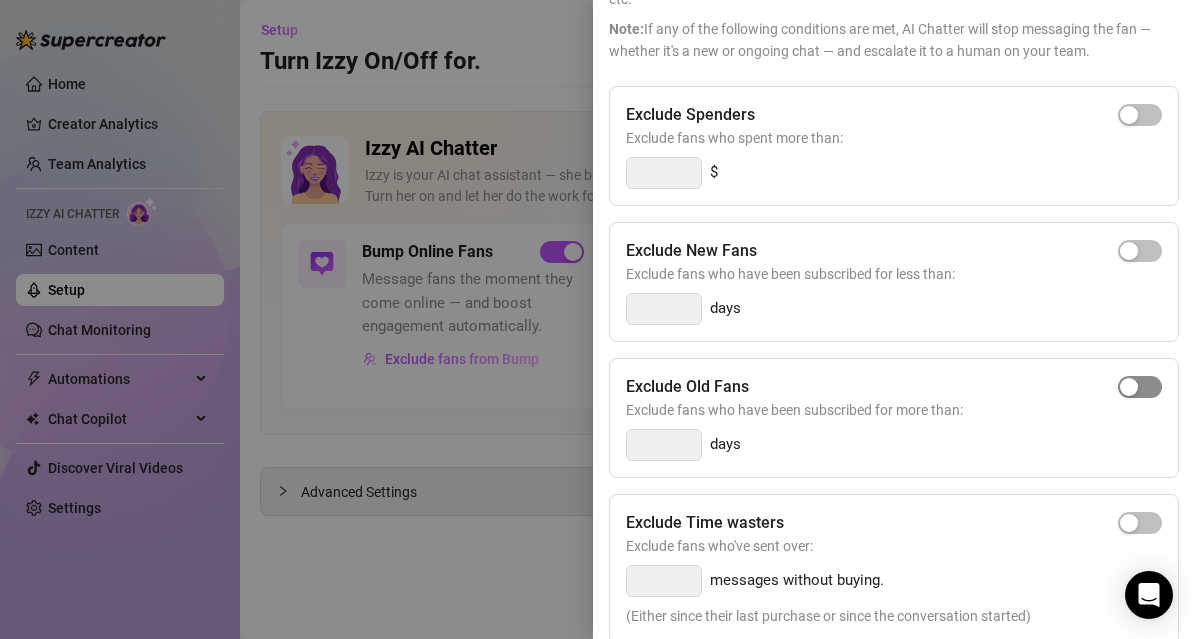 click at bounding box center [1140, 387] 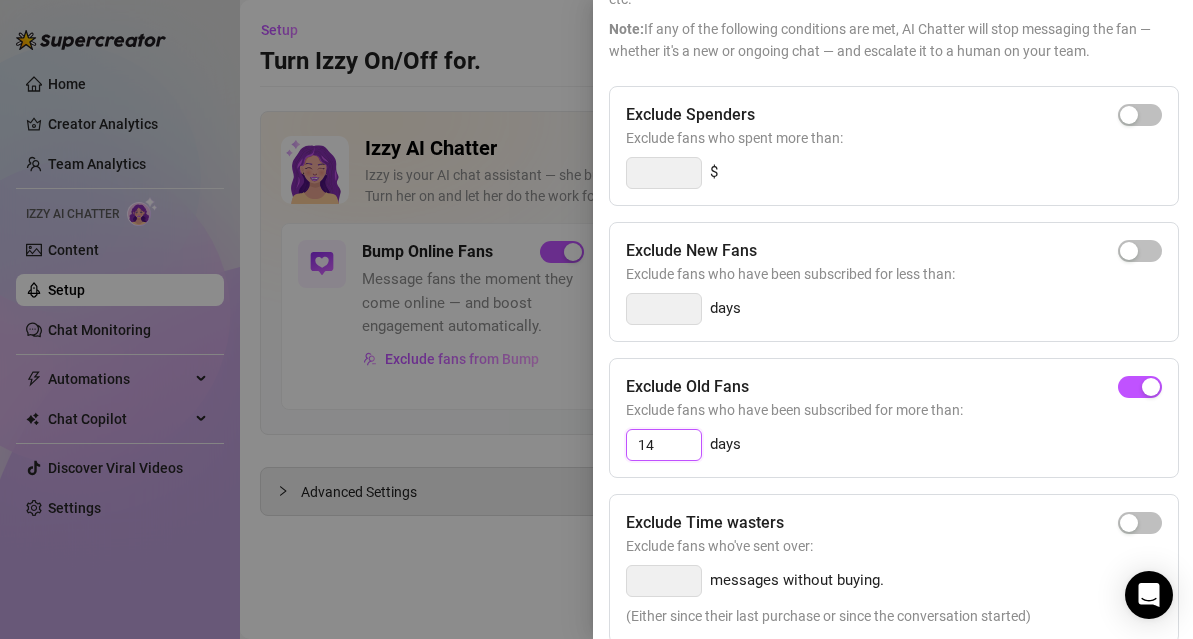 click on "14" at bounding box center (664, 445) 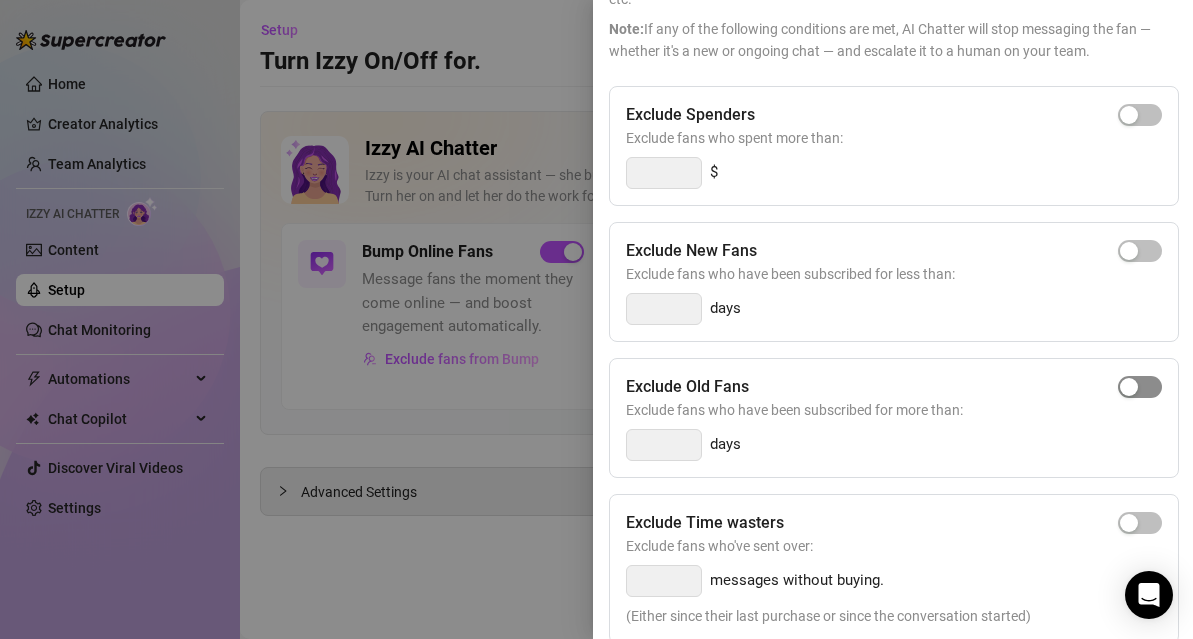 click at bounding box center [1140, 387] 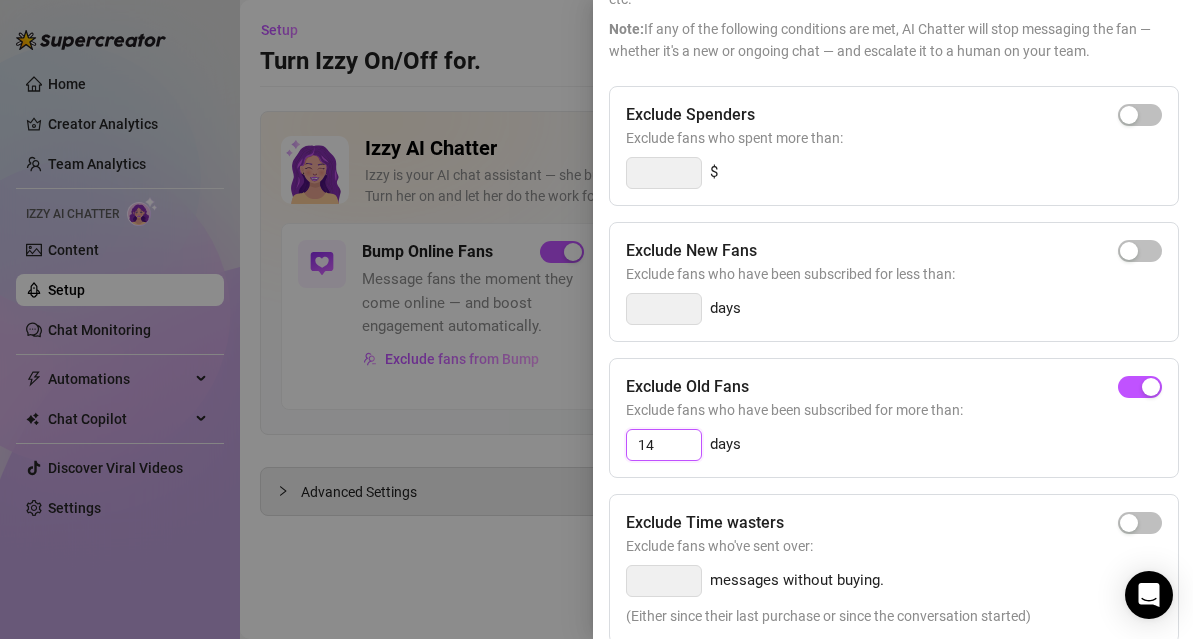 click on "14" at bounding box center [664, 445] 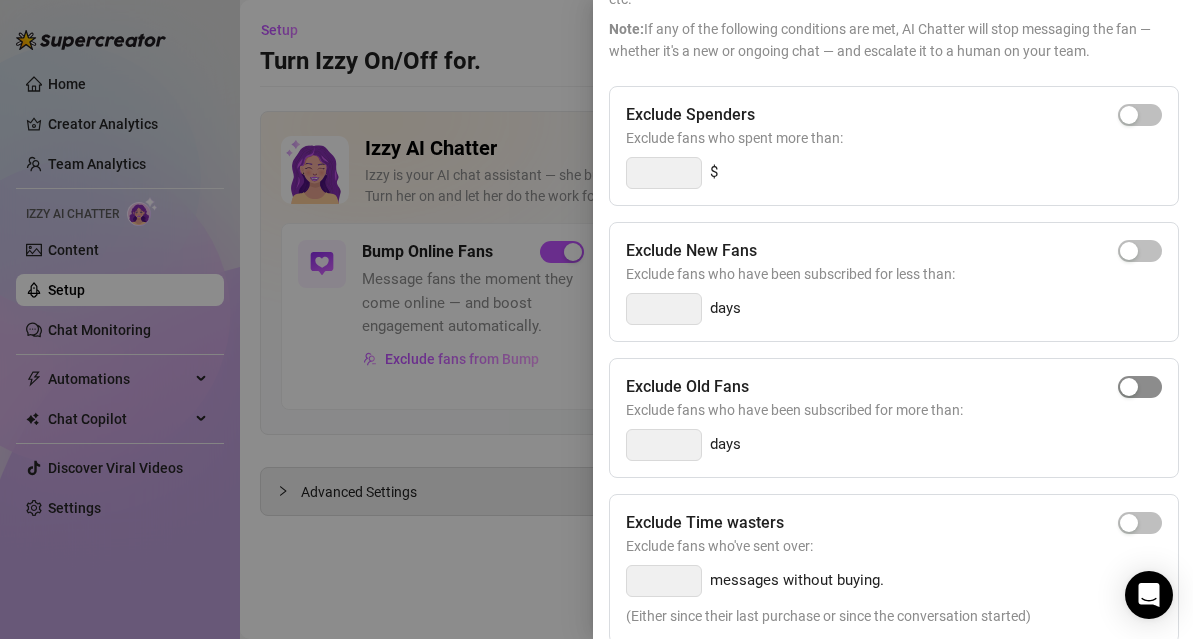 click at bounding box center [1129, 387] 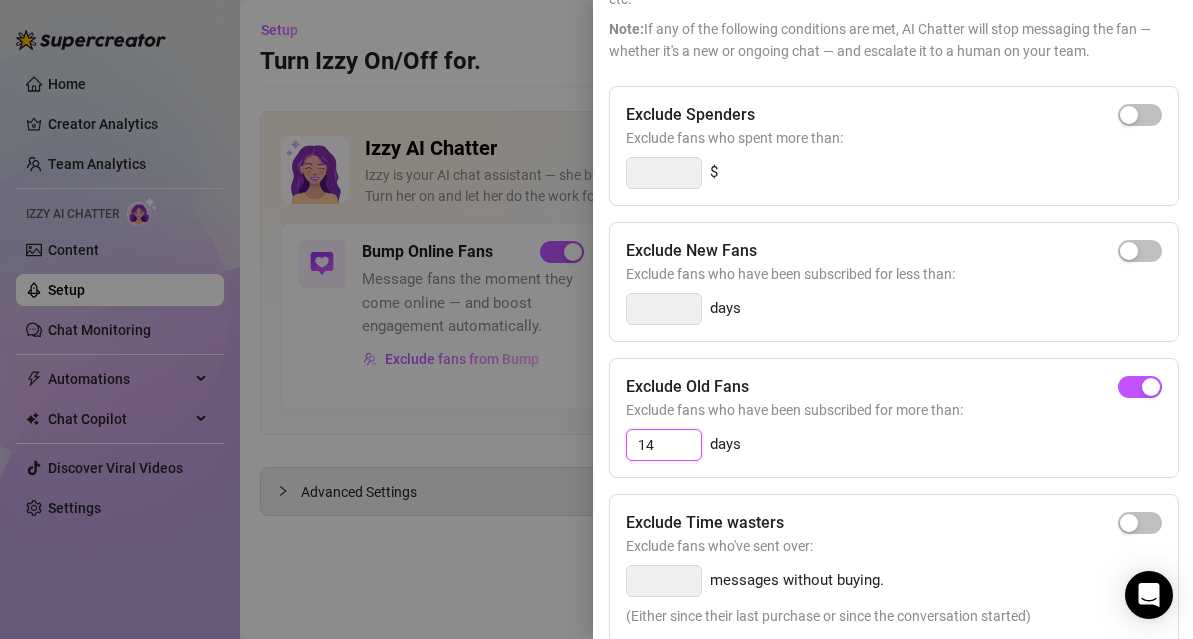 click on "14" at bounding box center [664, 445] 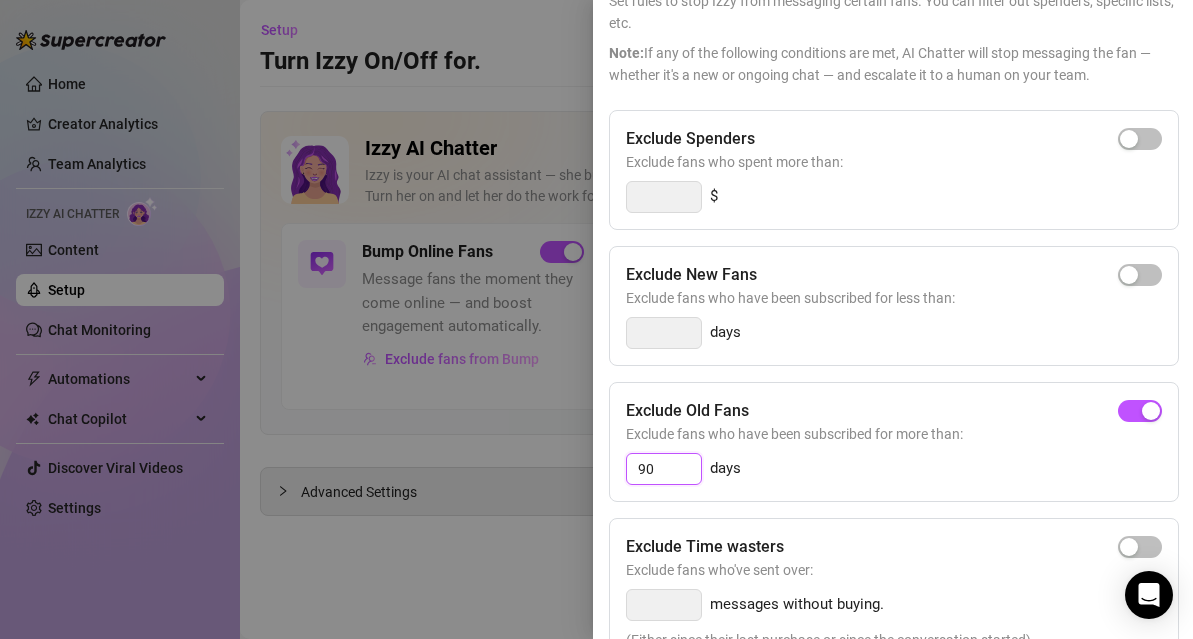 scroll, scrollTop: 0, scrollLeft: 0, axis: both 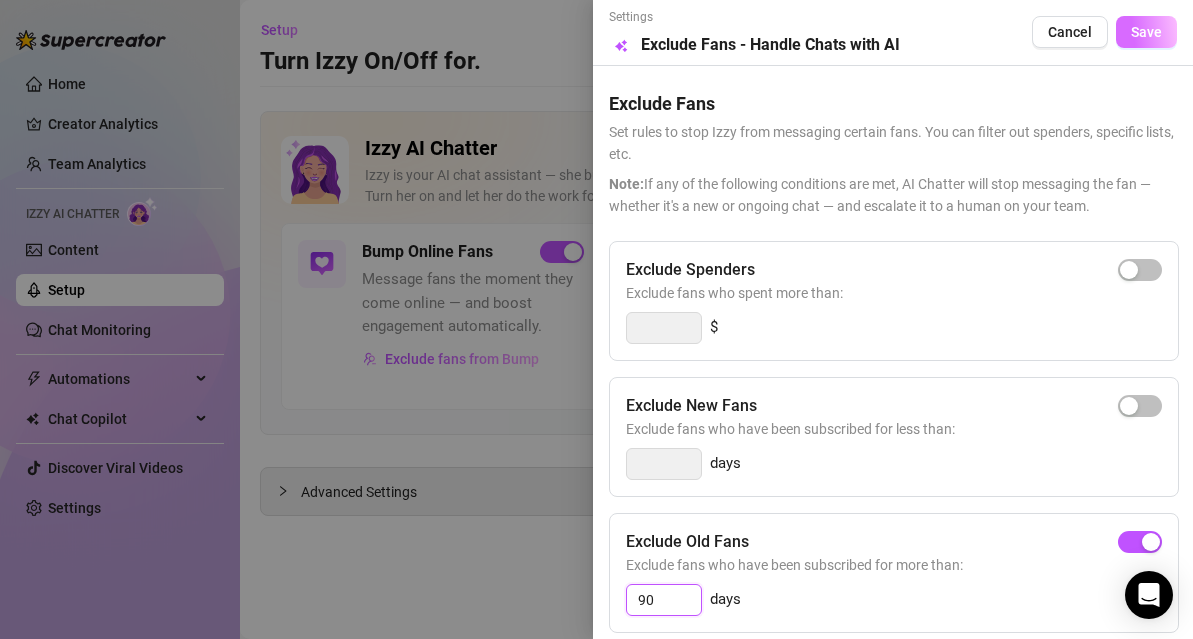 type on "90" 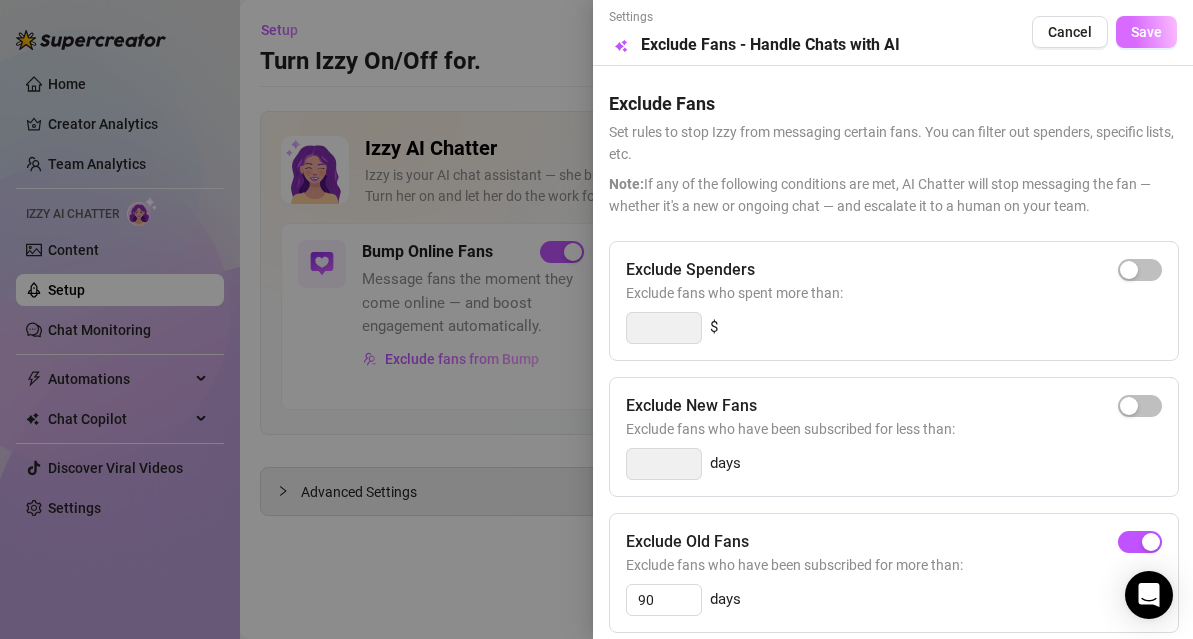 click on "Save" at bounding box center (1146, 32) 